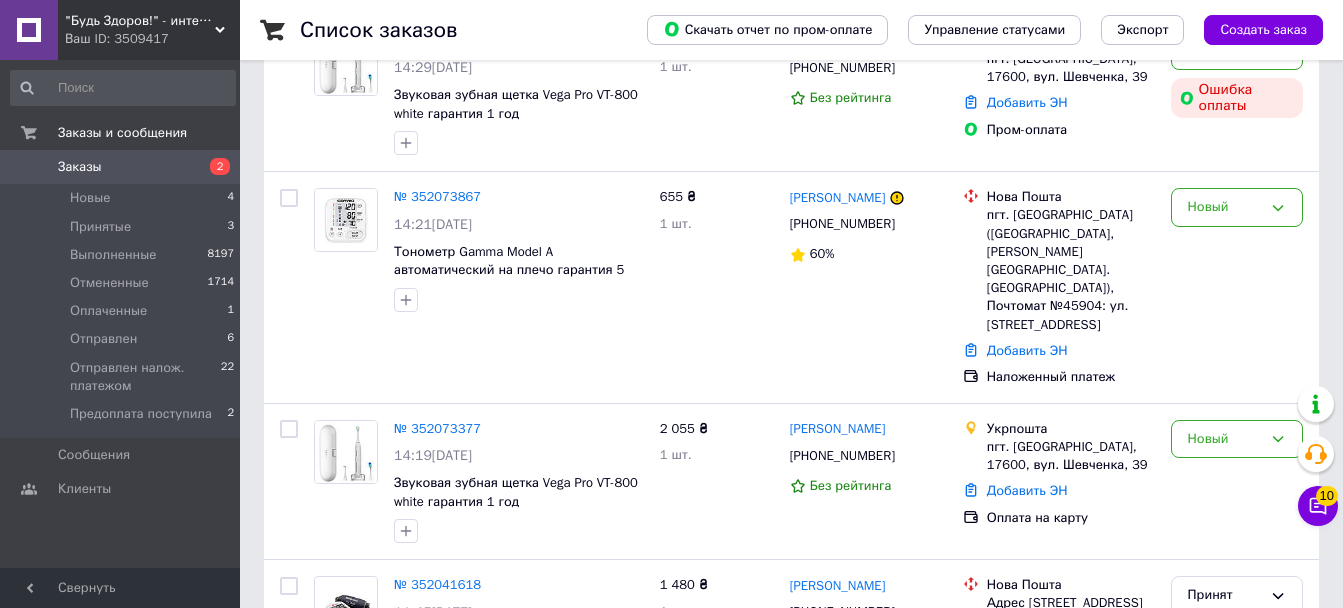 scroll, scrollTop: 200, scrollLeft: 0, axis: vertical 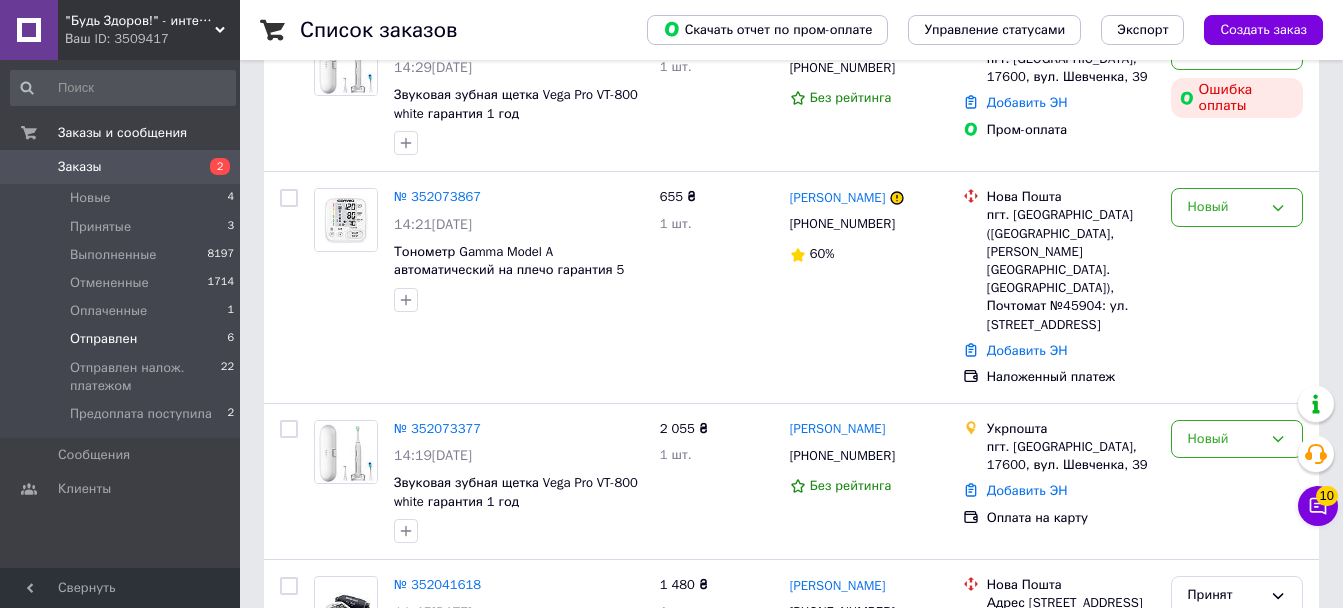 click on "Отправлен" at bounding box center [103, 339] 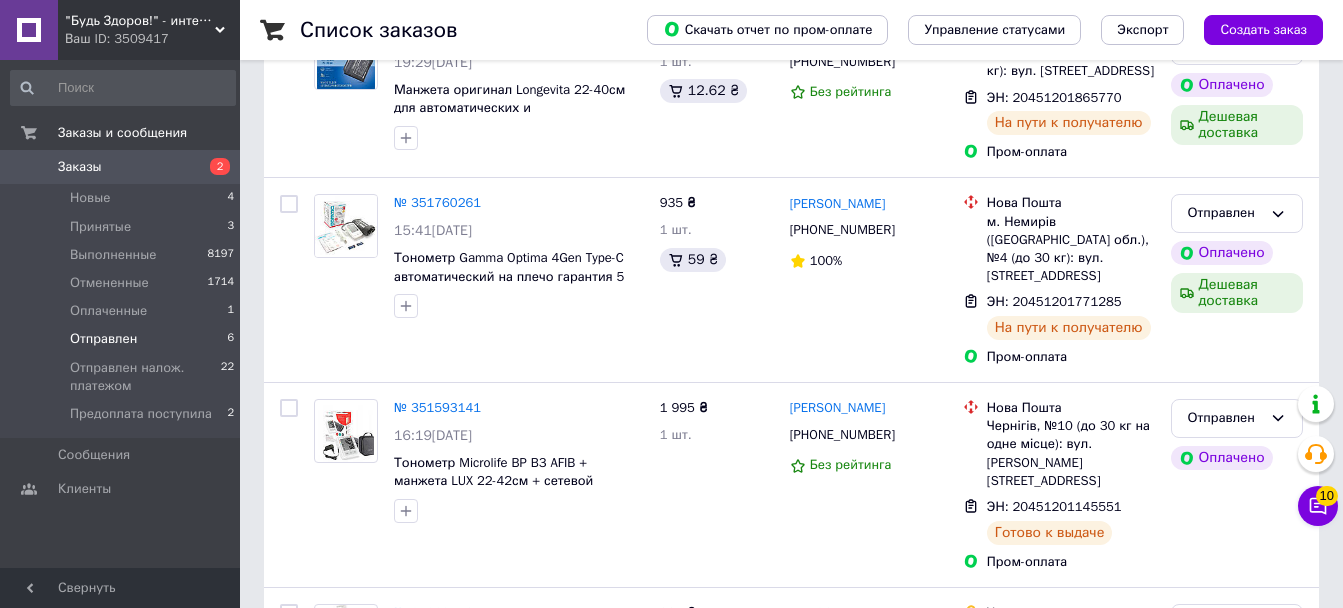 scroll, scrollTop: 617, scrollLeft: 0, axis: vertical 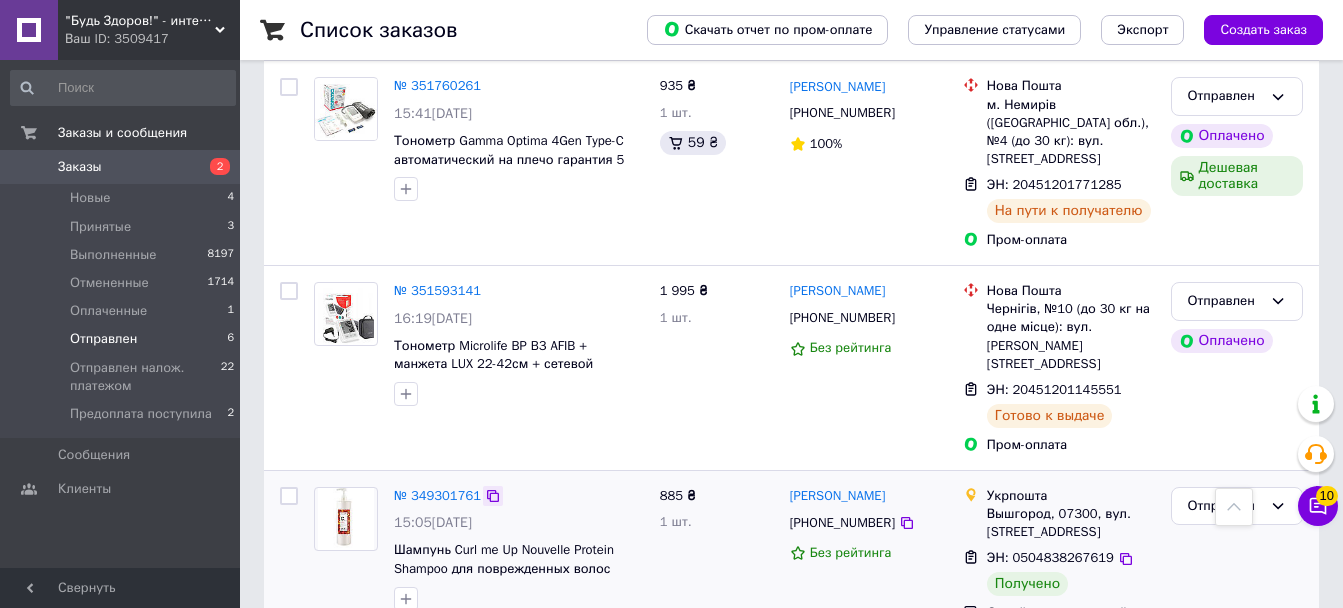 click 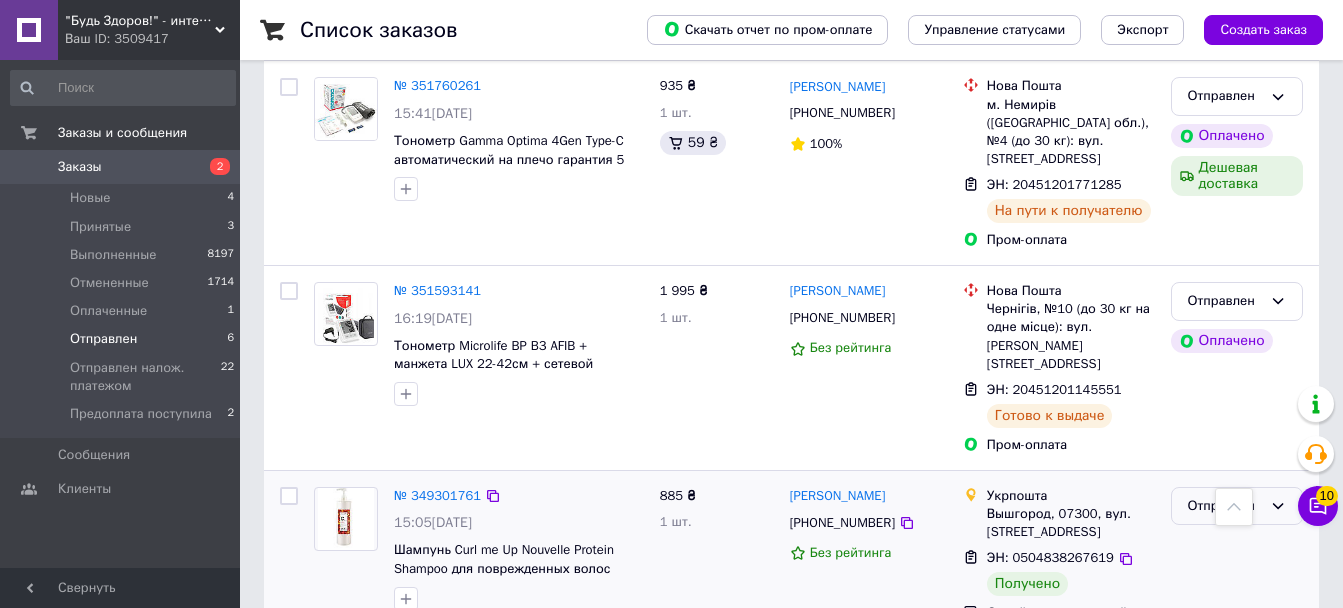 click on "Отправлен" at bounding box center (1225, 506) 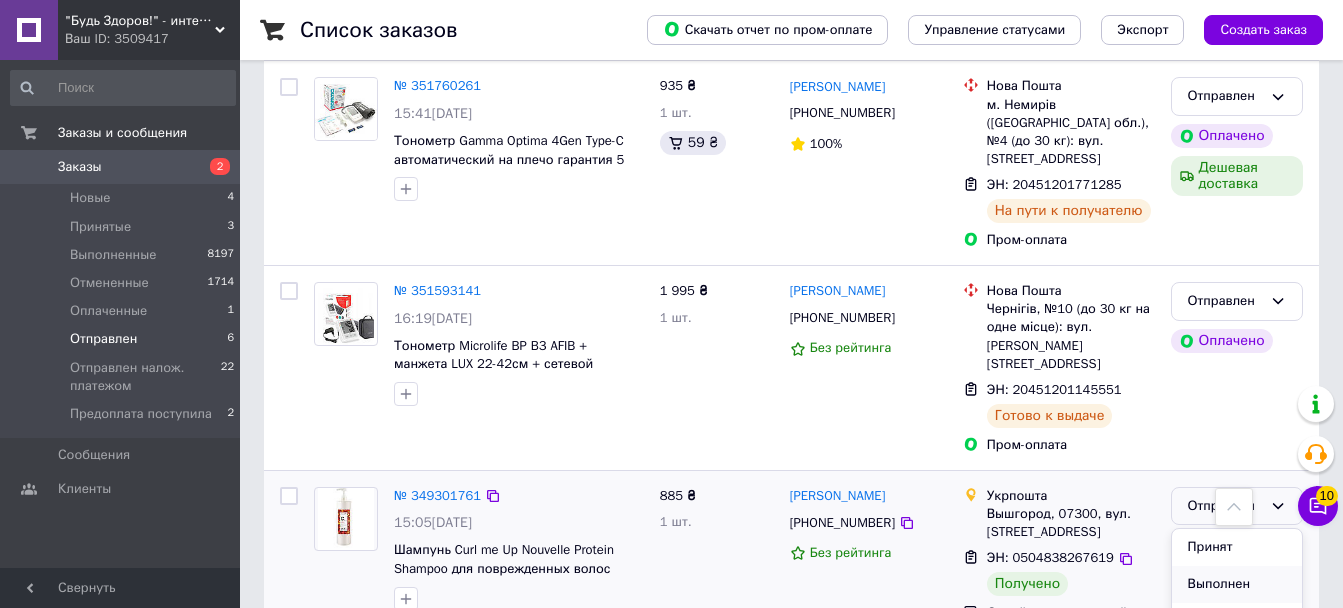 click on "Выполнен" at bounding box center (1237, 584) 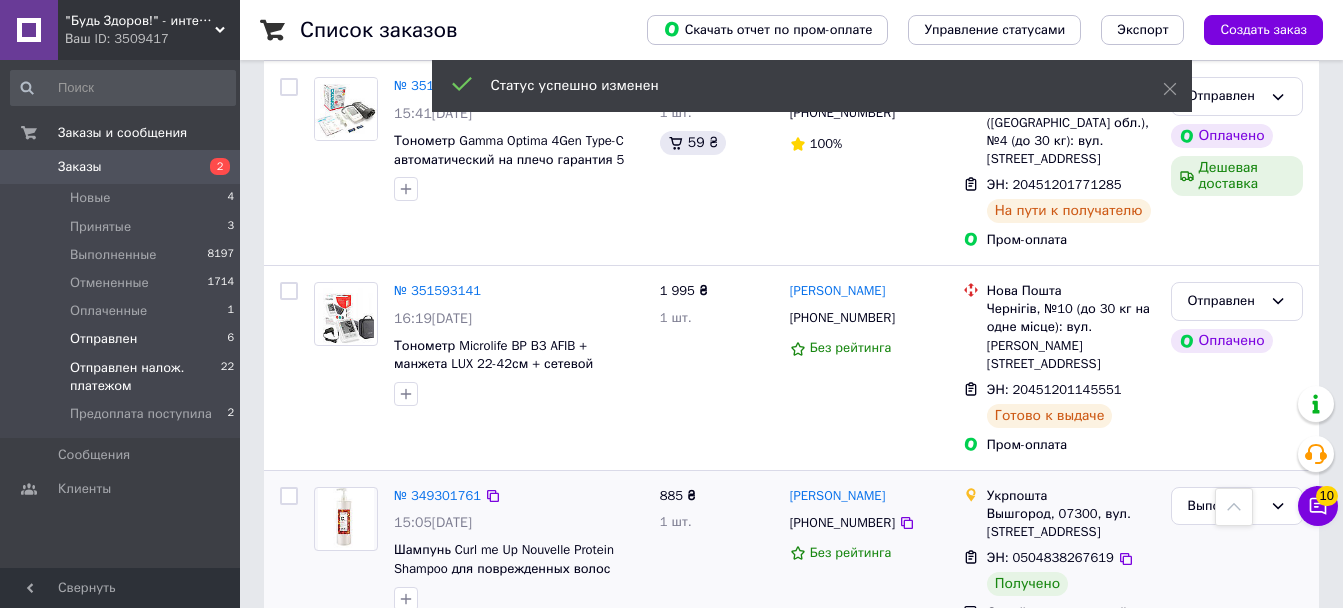 click on "Отправлен налож. платежом" at bounding box center (145, 377) 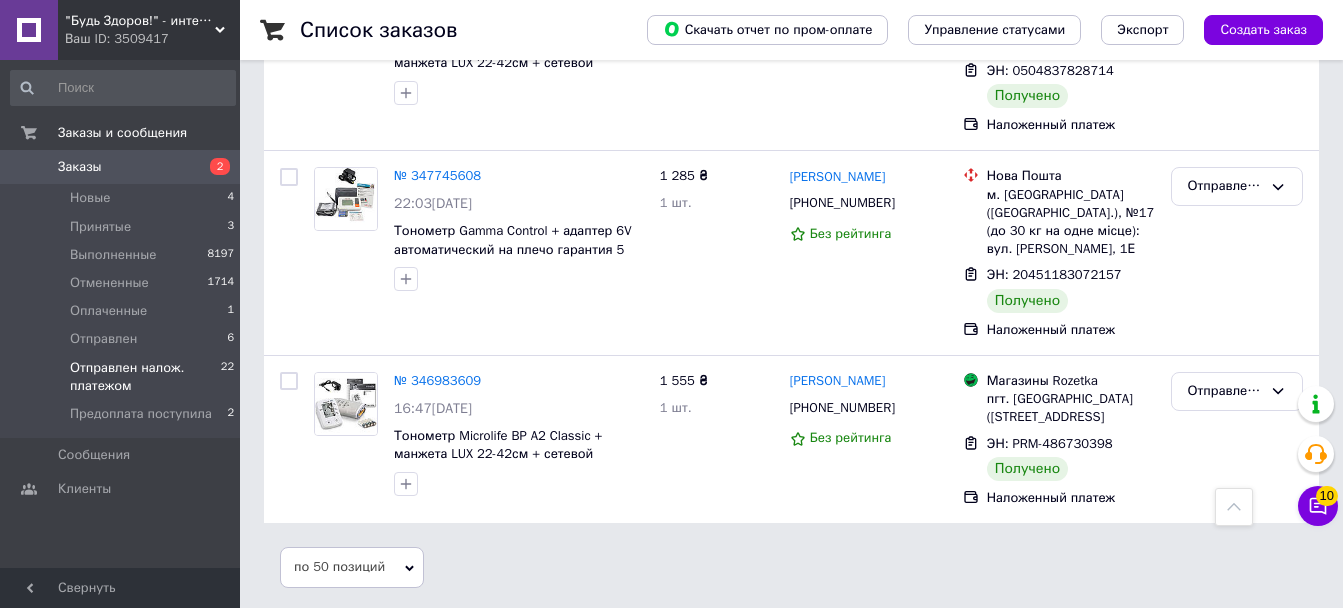 scroll, scrollTop: 4102, scrollLeft: 0, axis: vertical 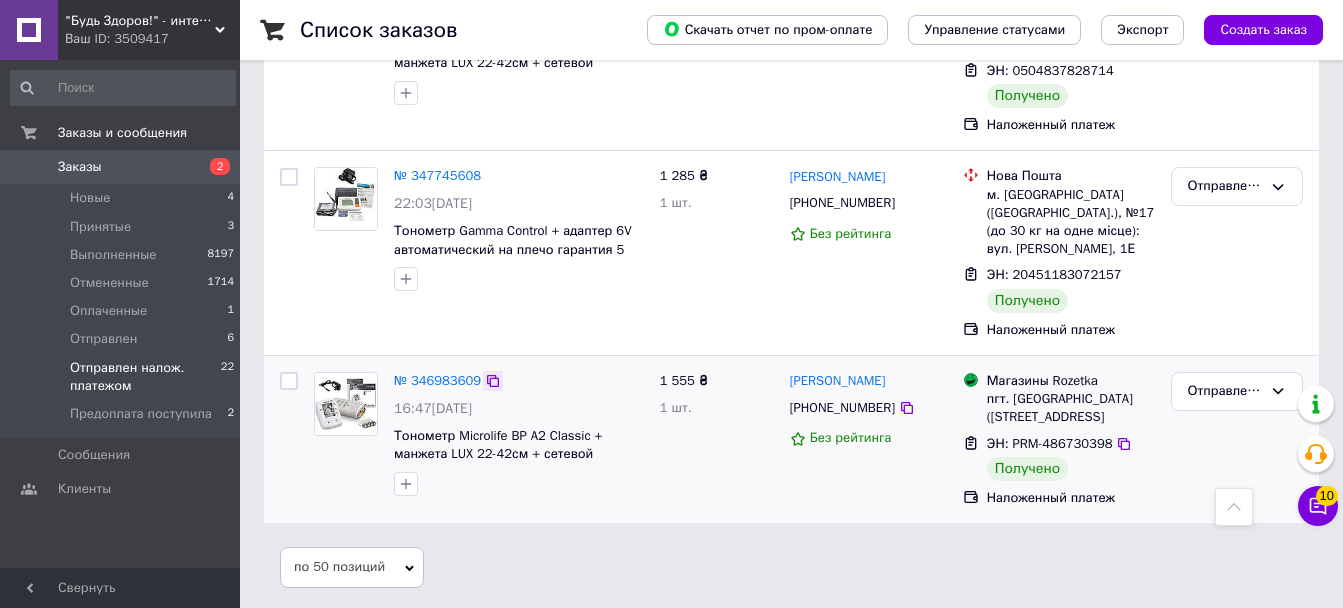 click 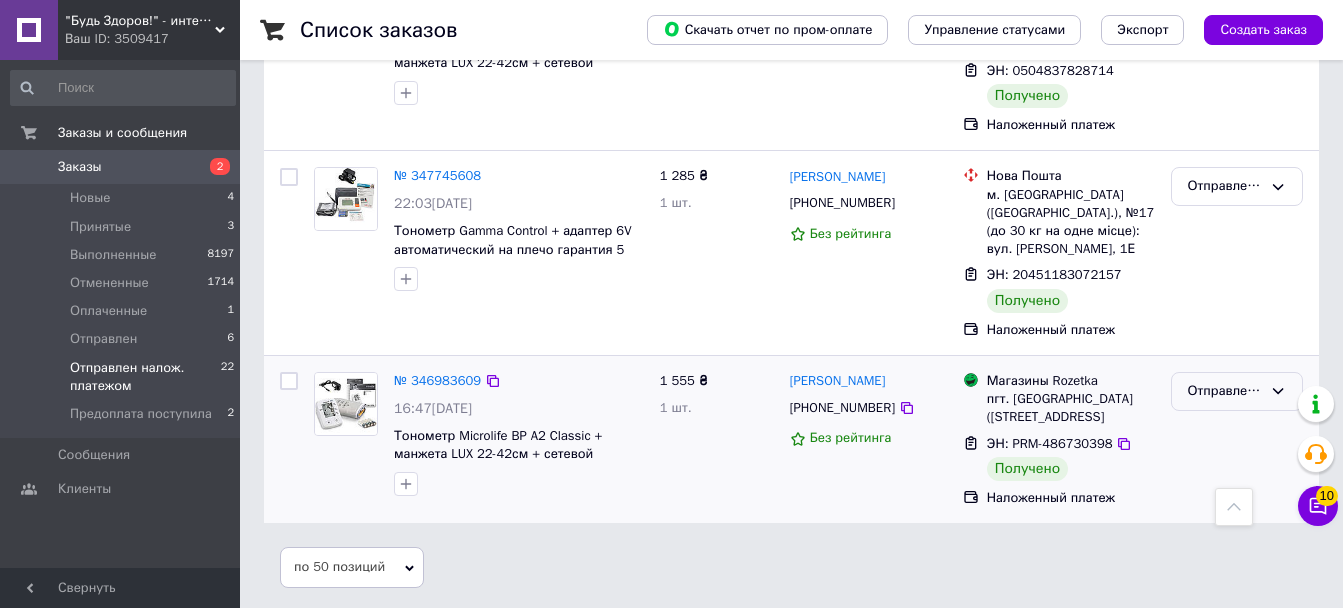 click on "Отправлен налож. платежом" at bounding box center (1237, 391) 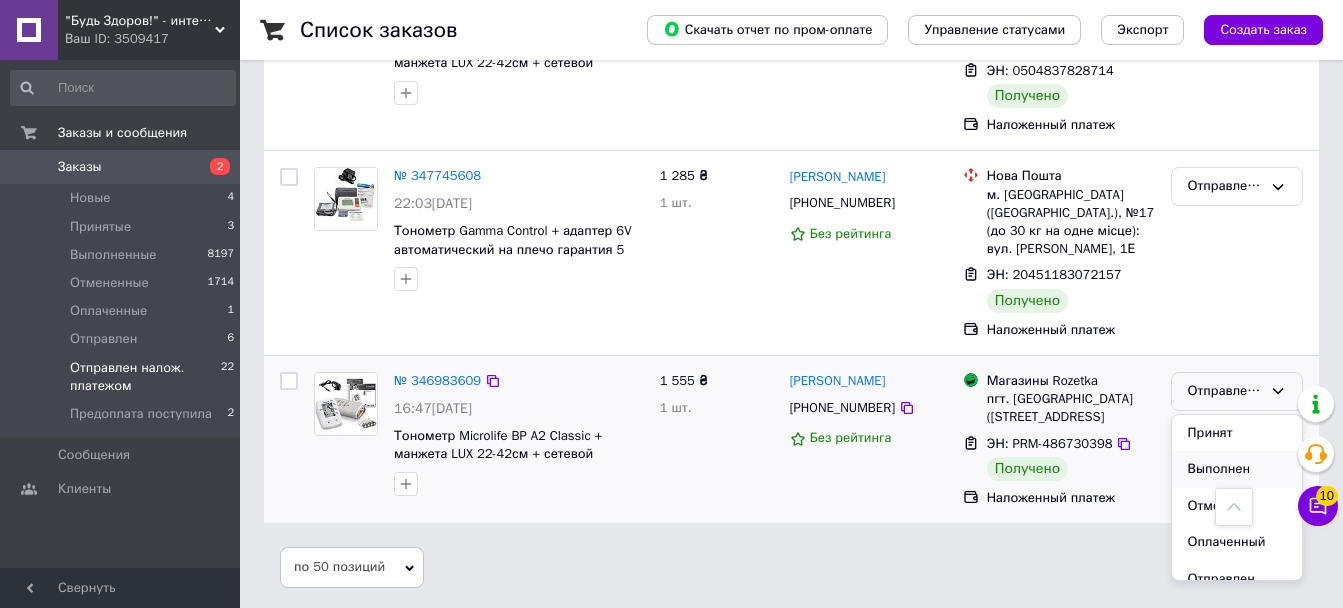 click on "Выполнен" at bounding box center (1237, 469) 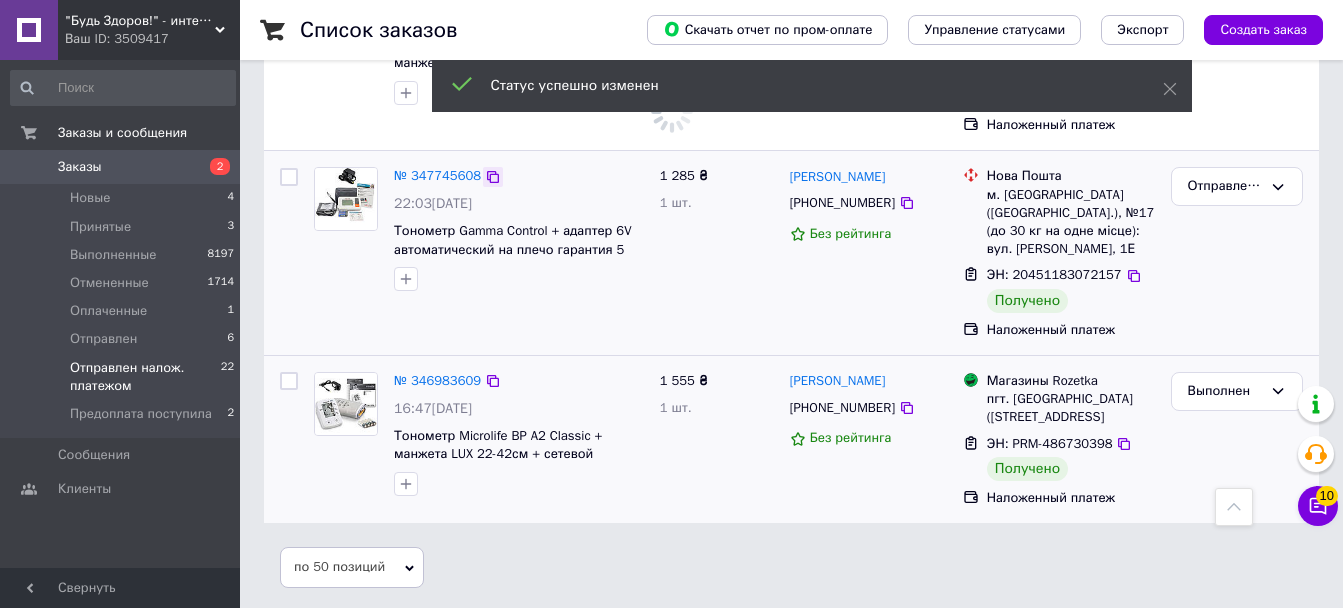 click 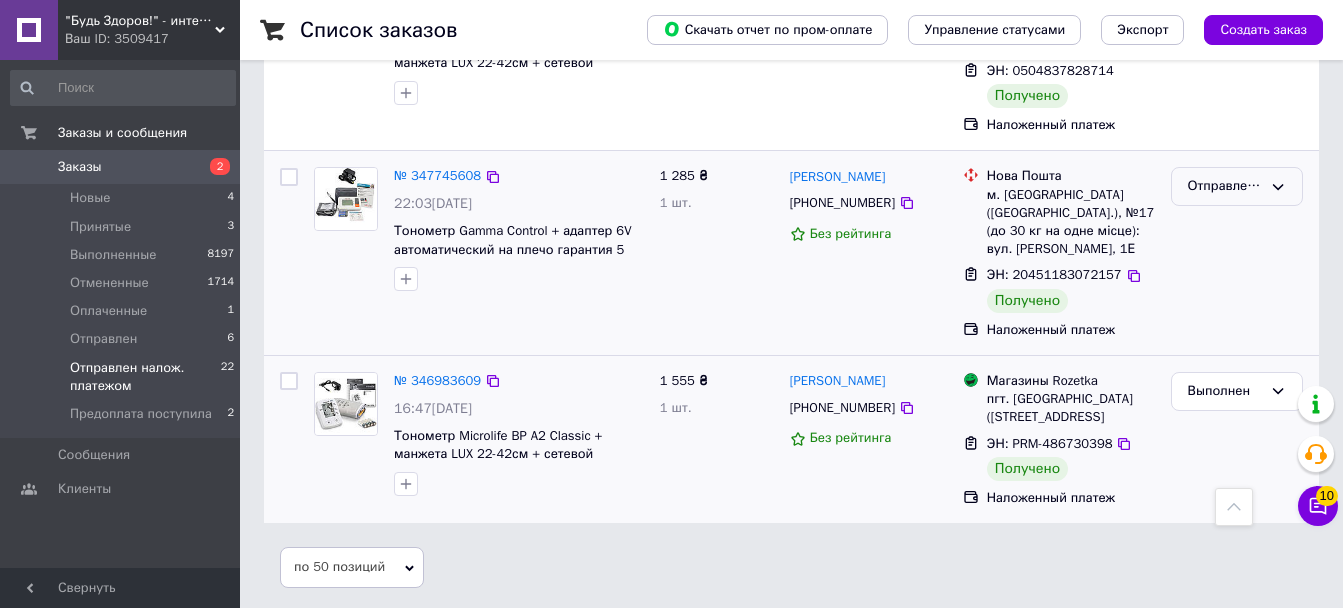 click on "Отправлен налож. платежом" at bounding box center (1225, 186) 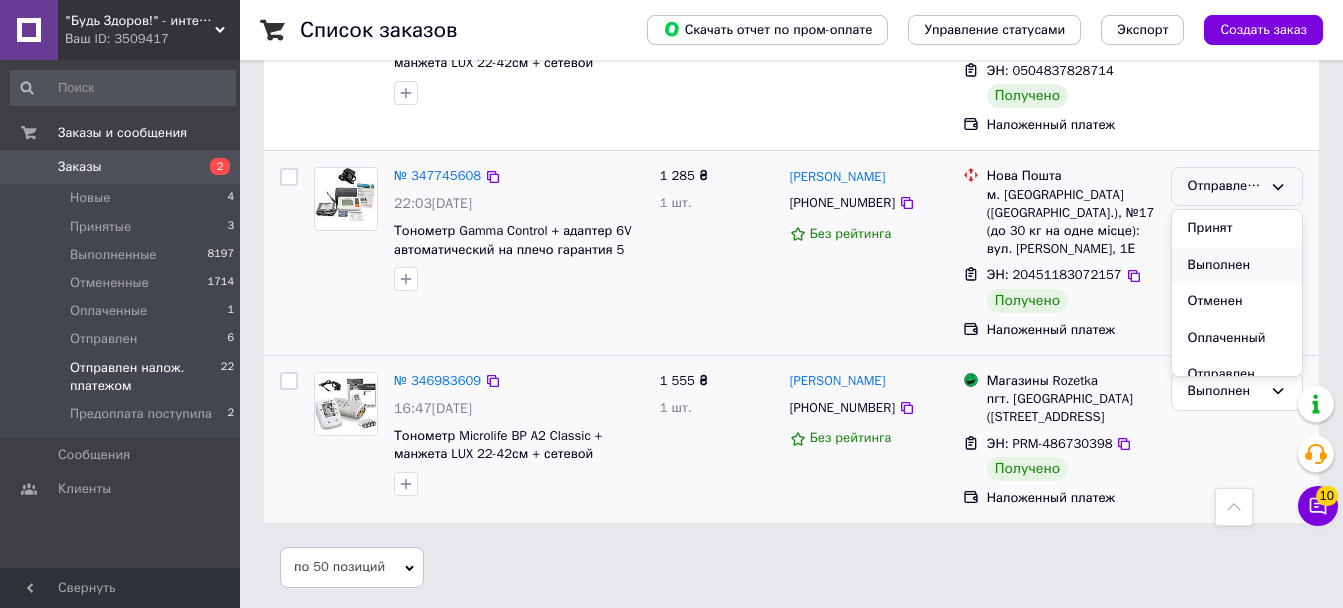 click on "Выполнен" at bounding box center [1237, 265] 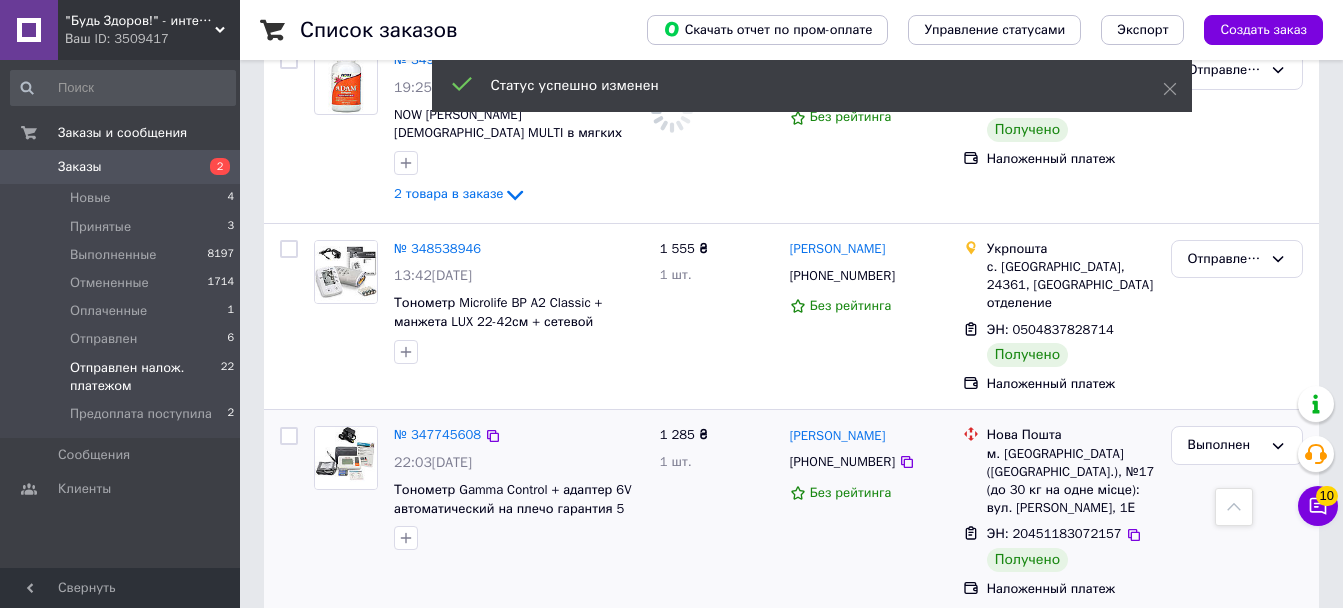 scroll, scrollTop: 3702, scrollLeft: 0, axis: vertical 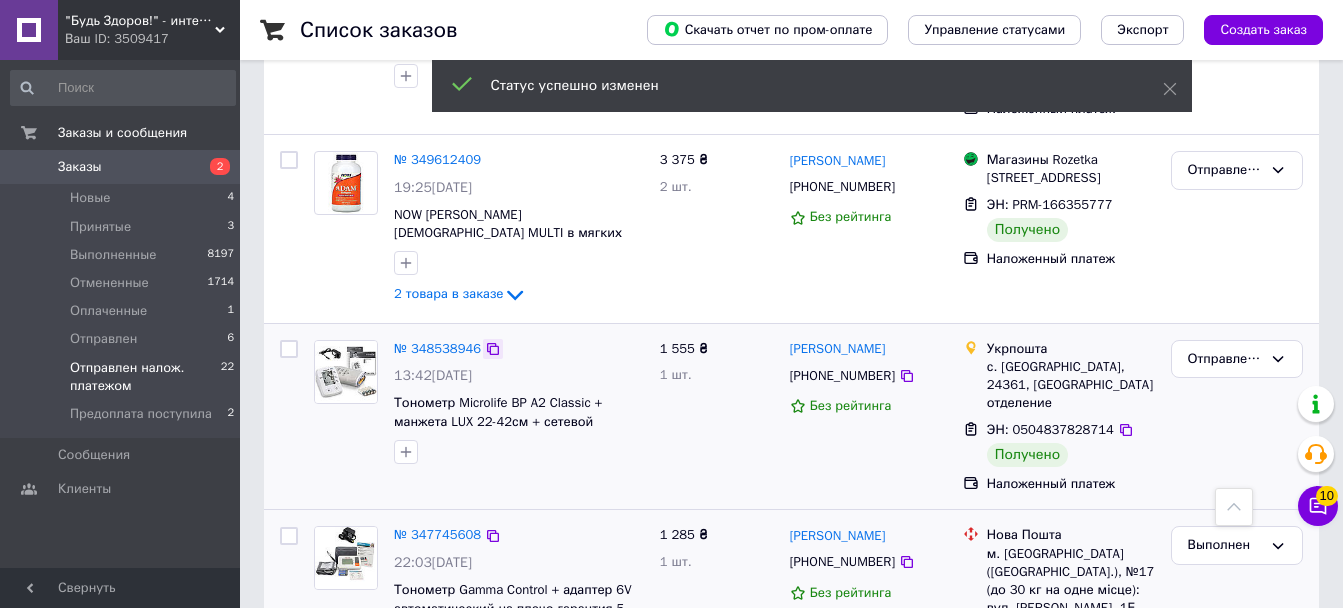 click 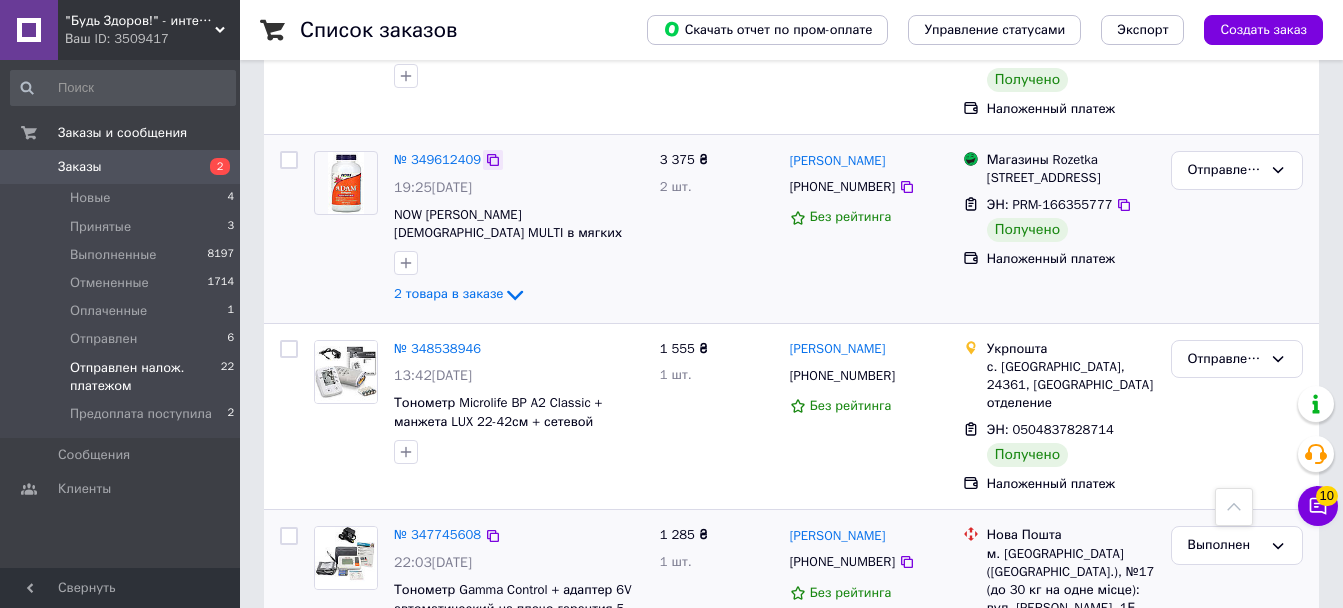 click 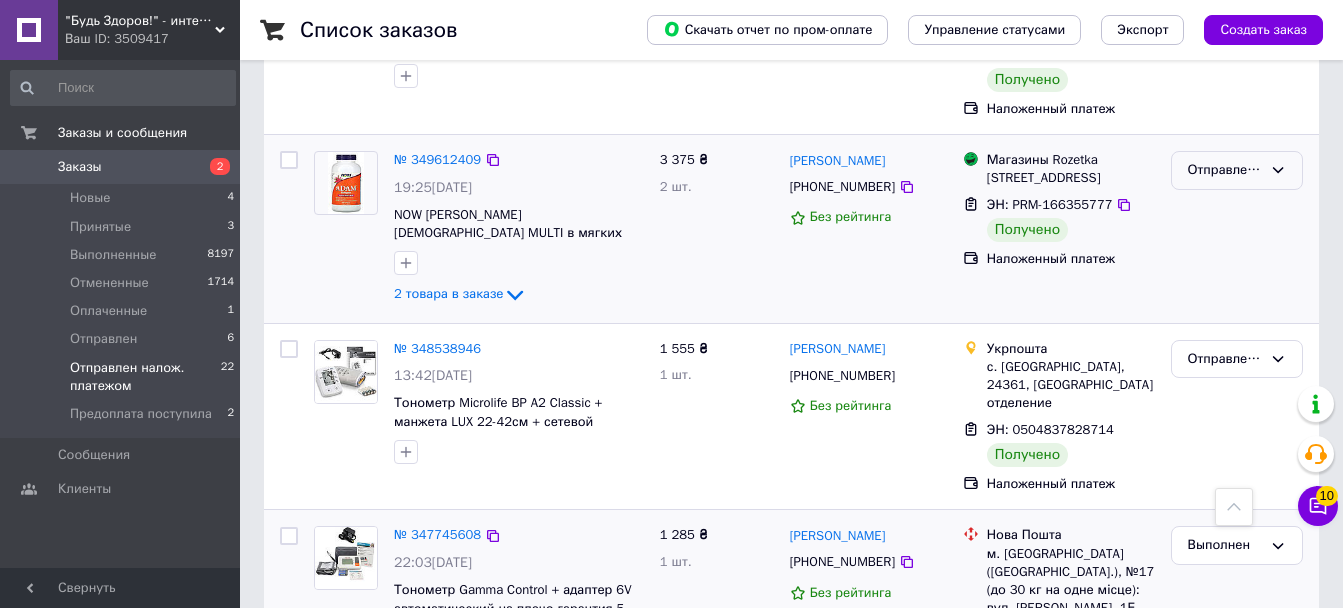 click on "Отправлен налож. платежом" at bounding box center (1225, 170) 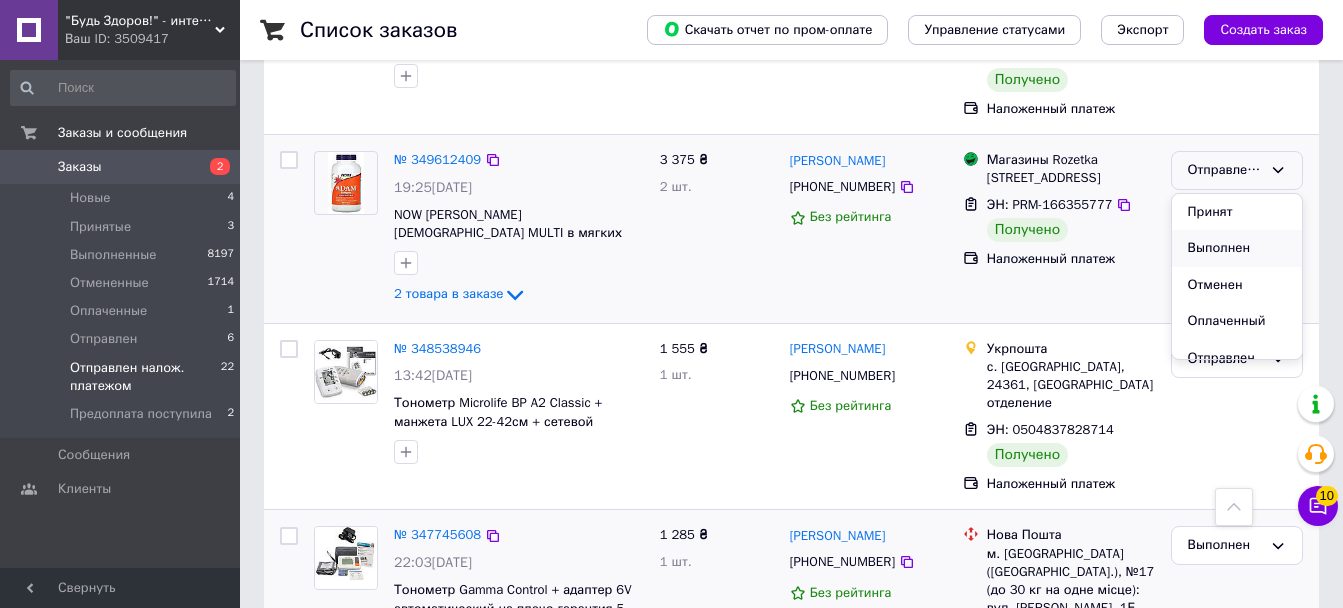 click on "Выполнен" at bounding box center [1237, 248] 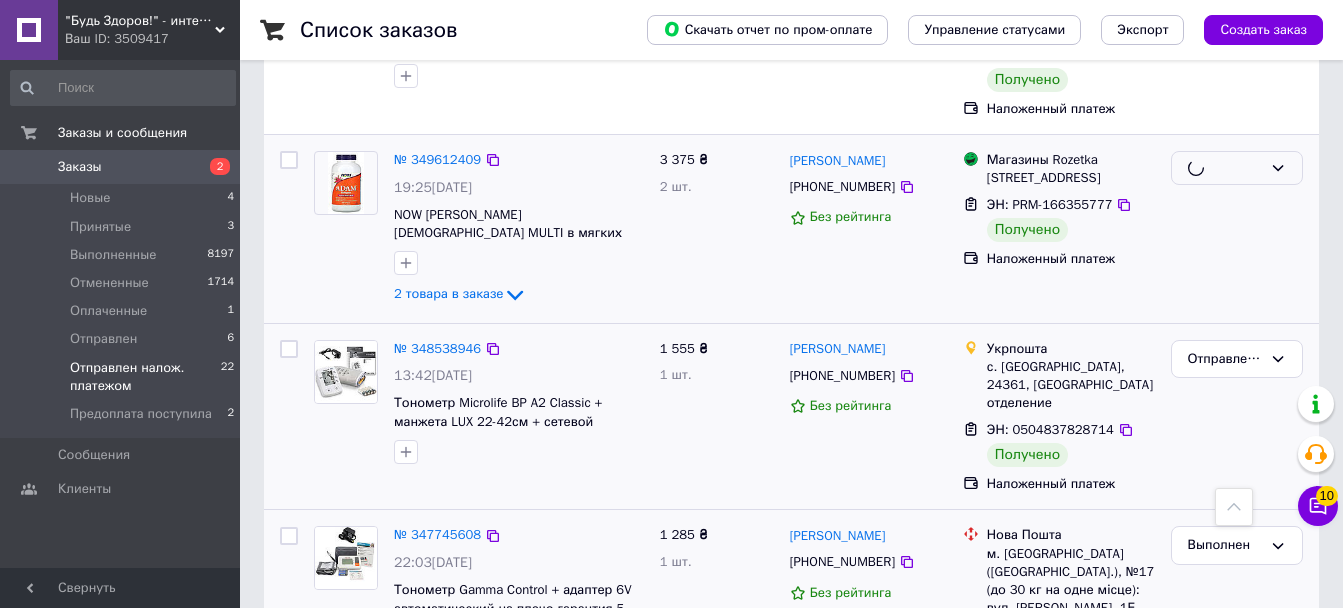 scroll, scrollTop: 3502, scrollLeft: 0, axis: vertical 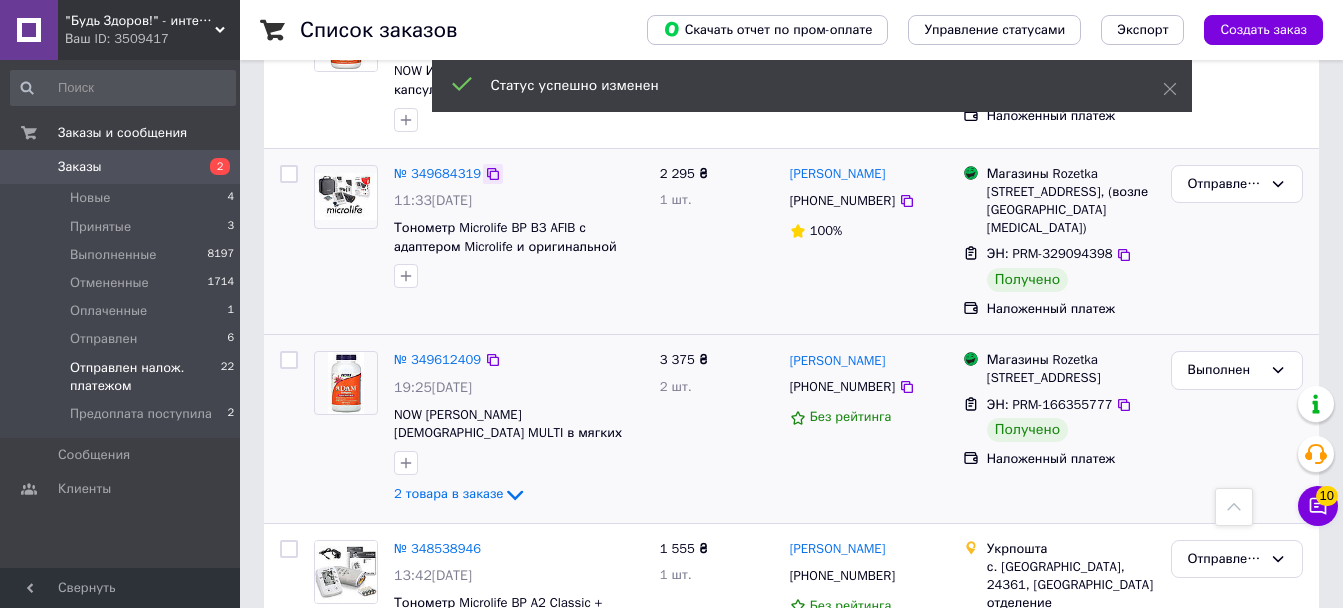 click 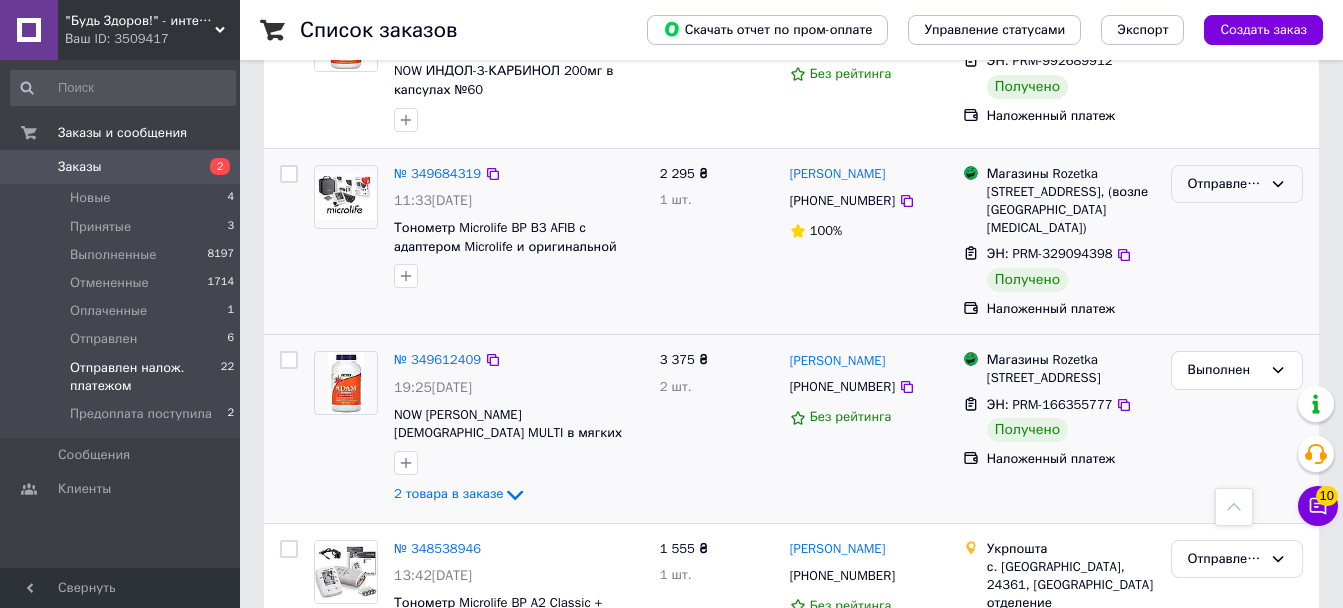 click on "Отправлен налож. платежом" at bounding box center (1225, 184) 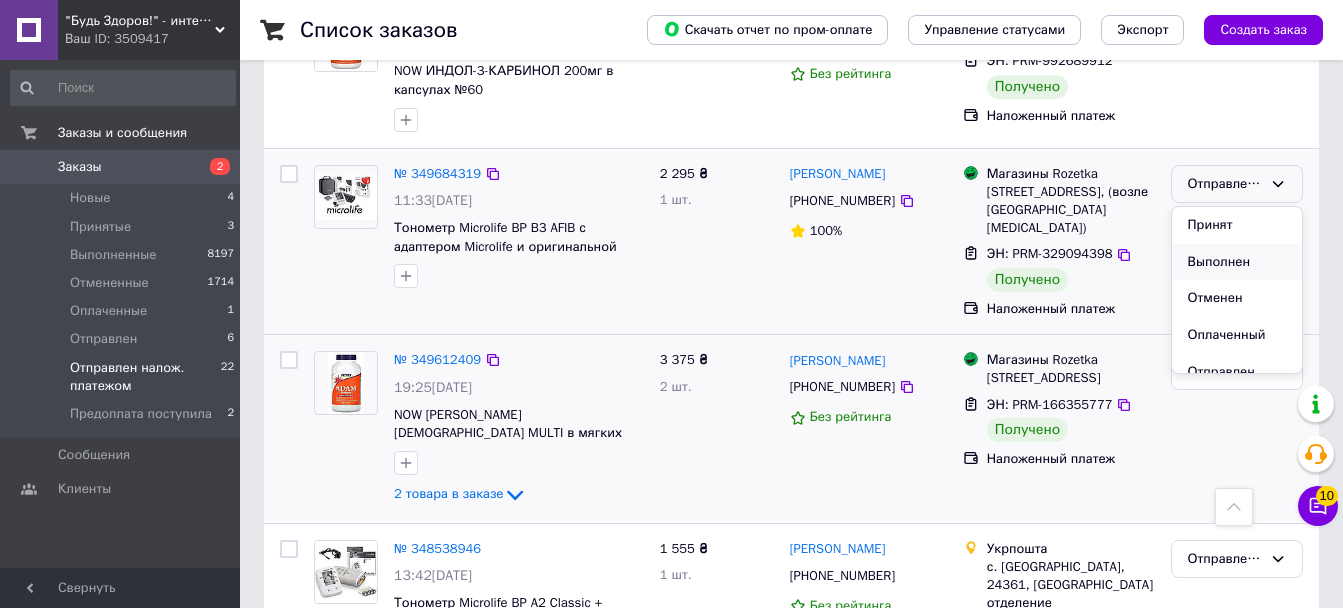 click on "Выполнен" at bounding box center [1237, 262] 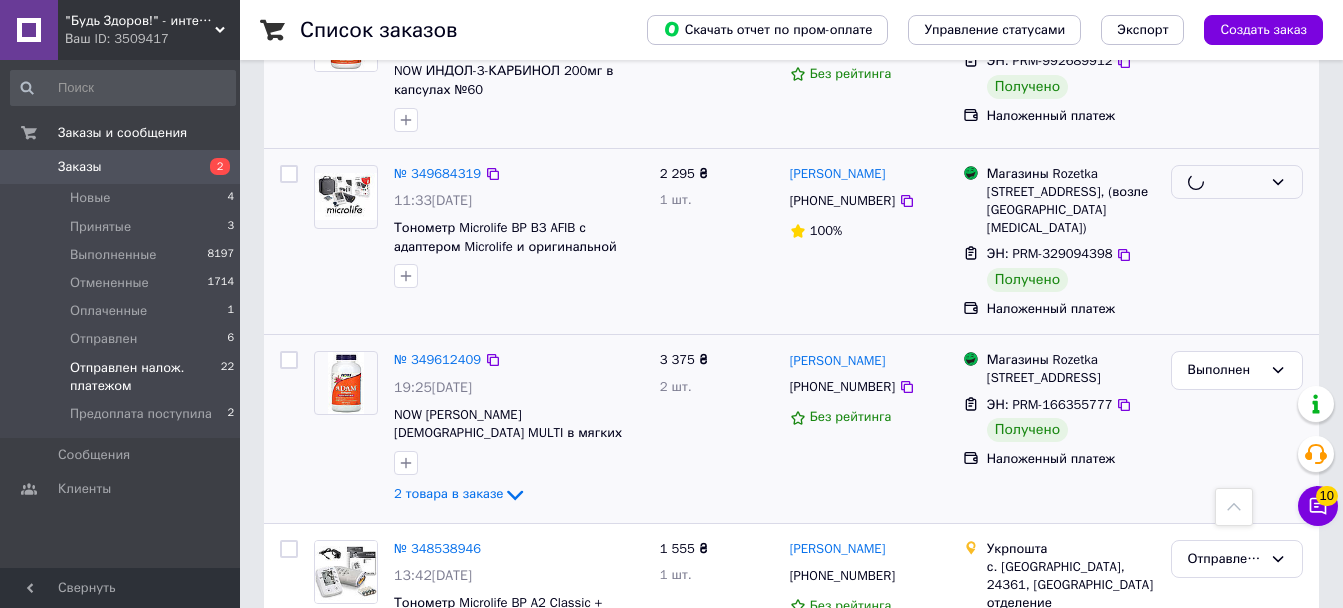 scroll, scrollTop: 3302, scrollLeft: 0, axis: vertical 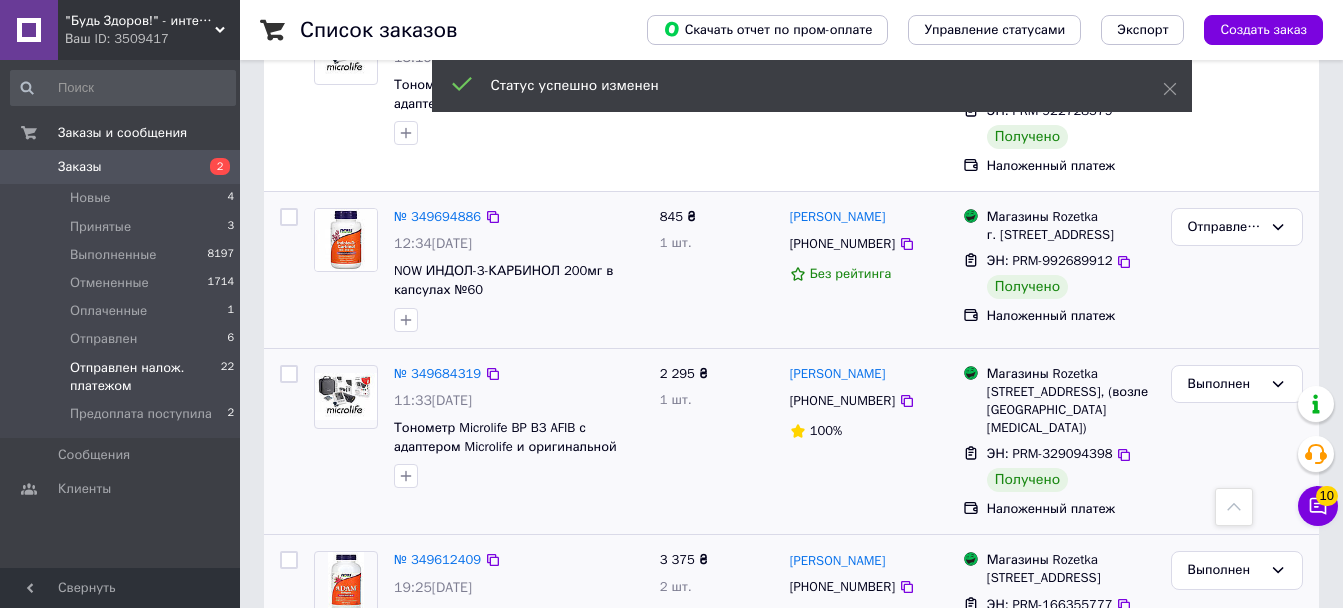 click 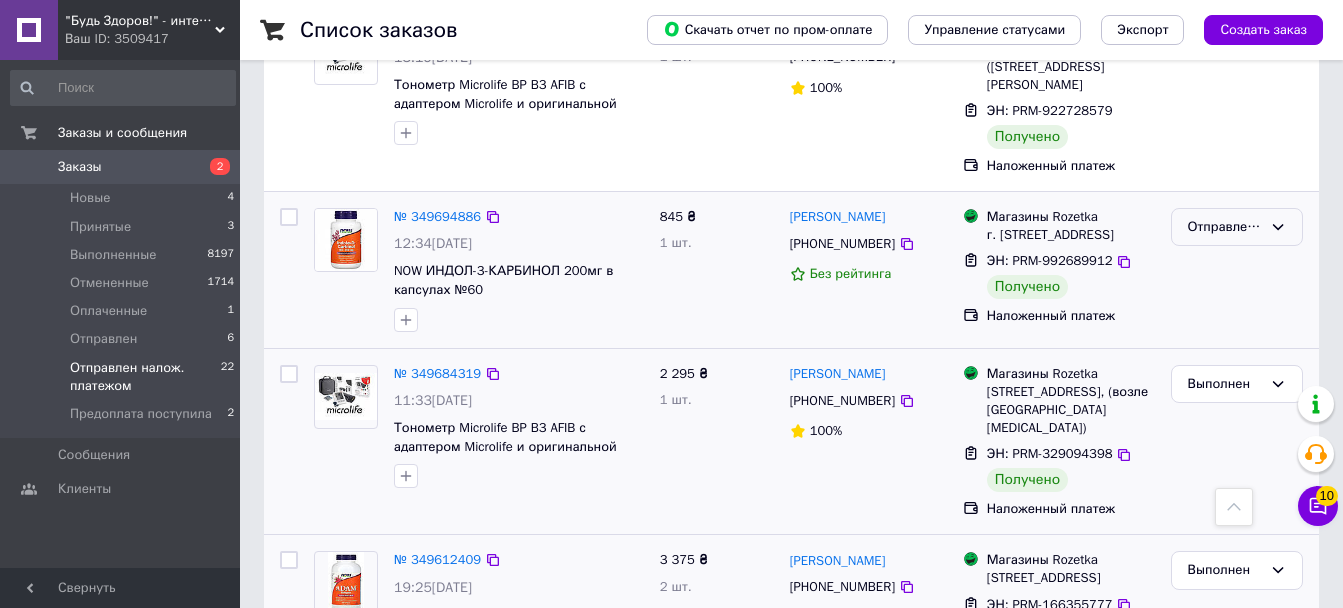 click on "Отправлен налож. платежом" at bounding box center [1225, 227] 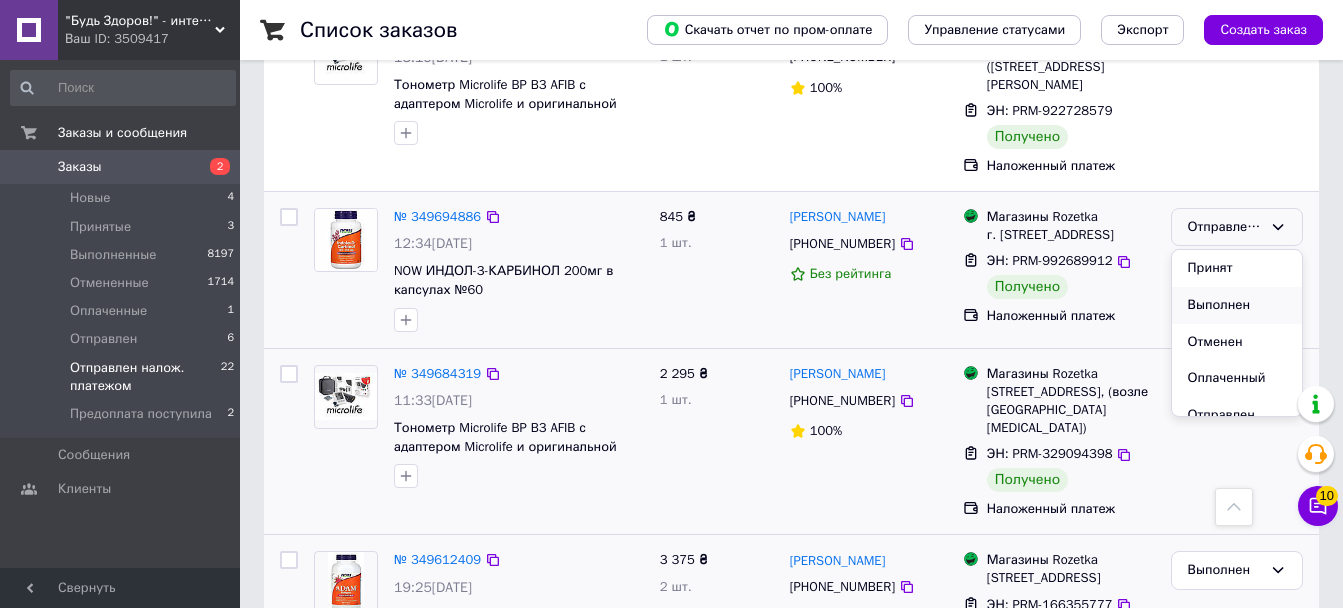 click on "Выполнен" at bounding box center [1237, 305] 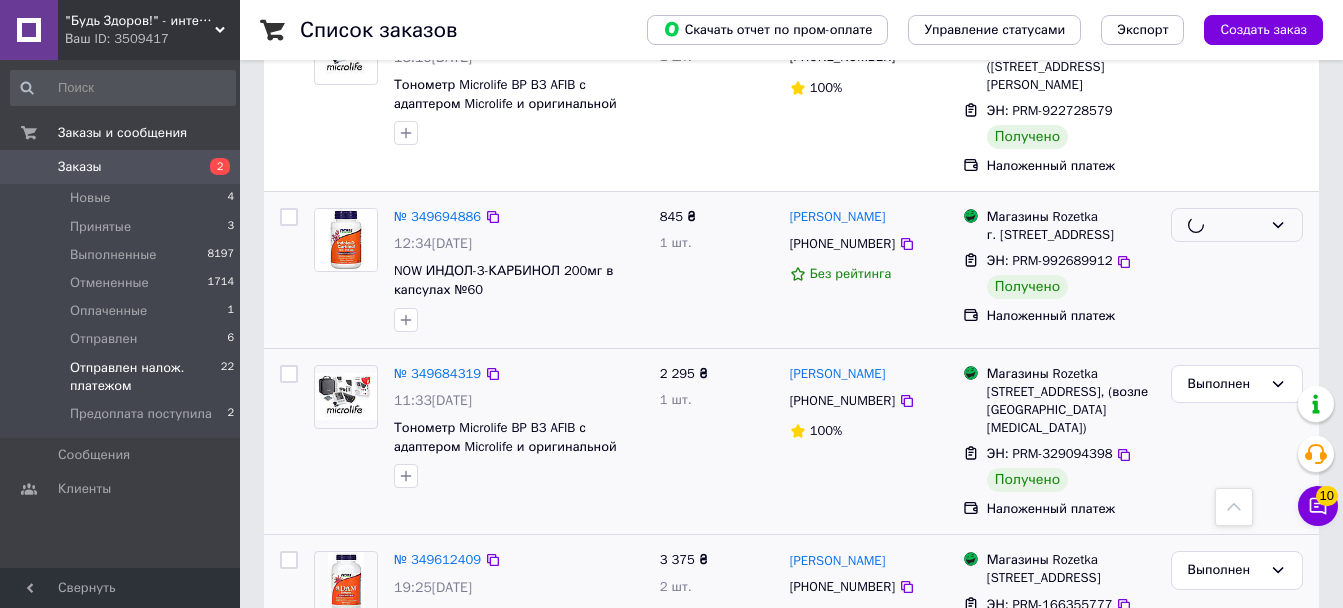 scroll, scrollTop: 3202, scrollLeft: 0, axis: vertical 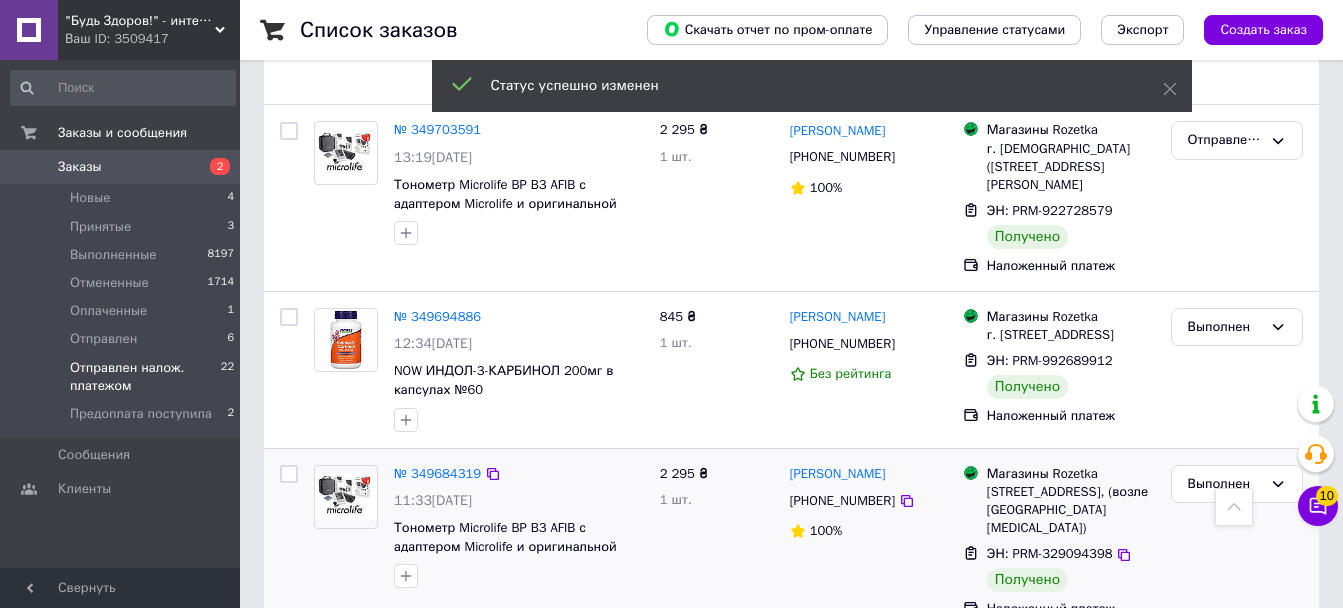 click 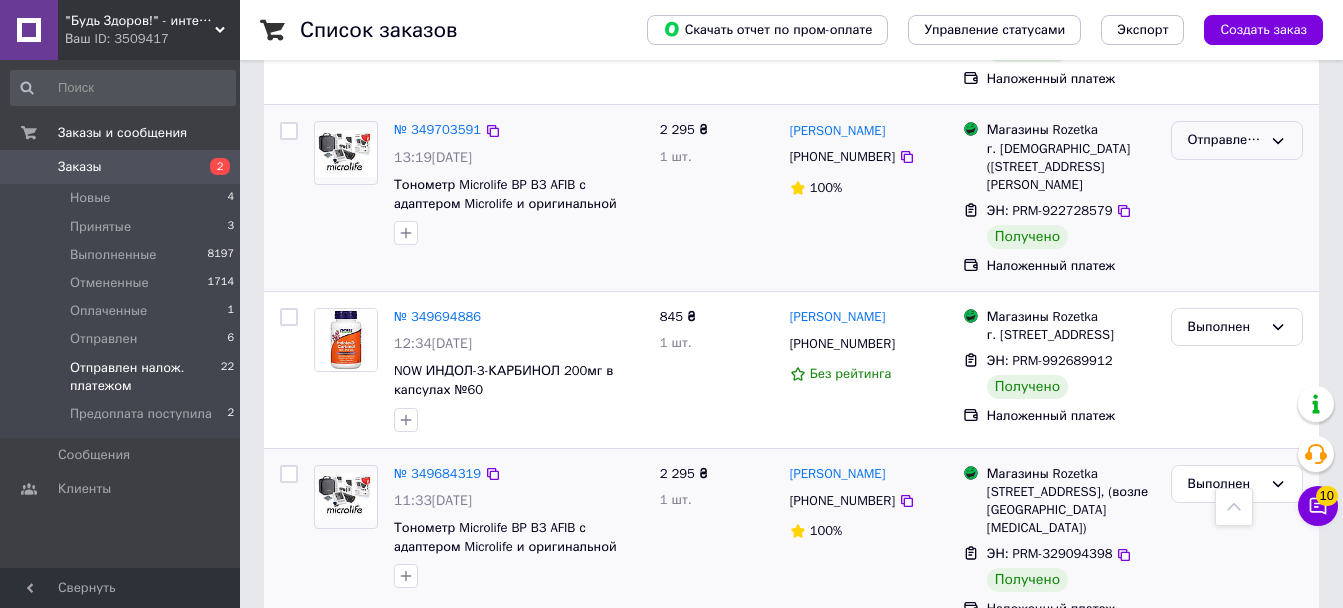 click on "Отправлен налож. платежом" at bounding box center (1225, 140) 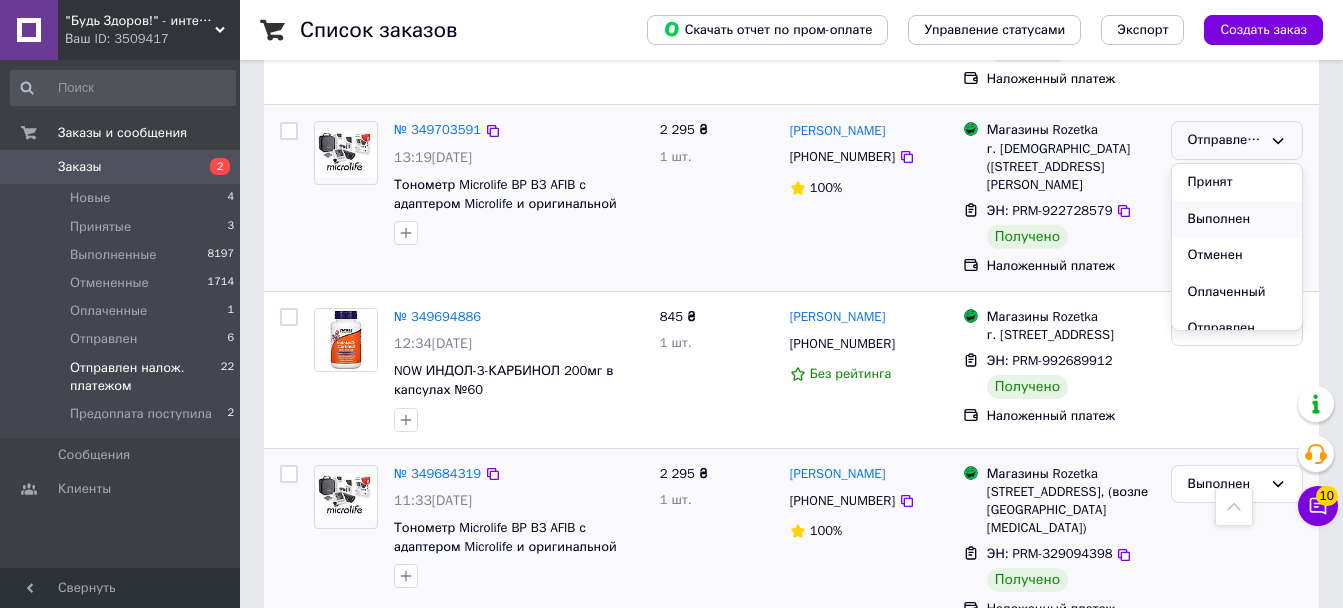 click on "Выполнен" at bounding box center [1237, 219] 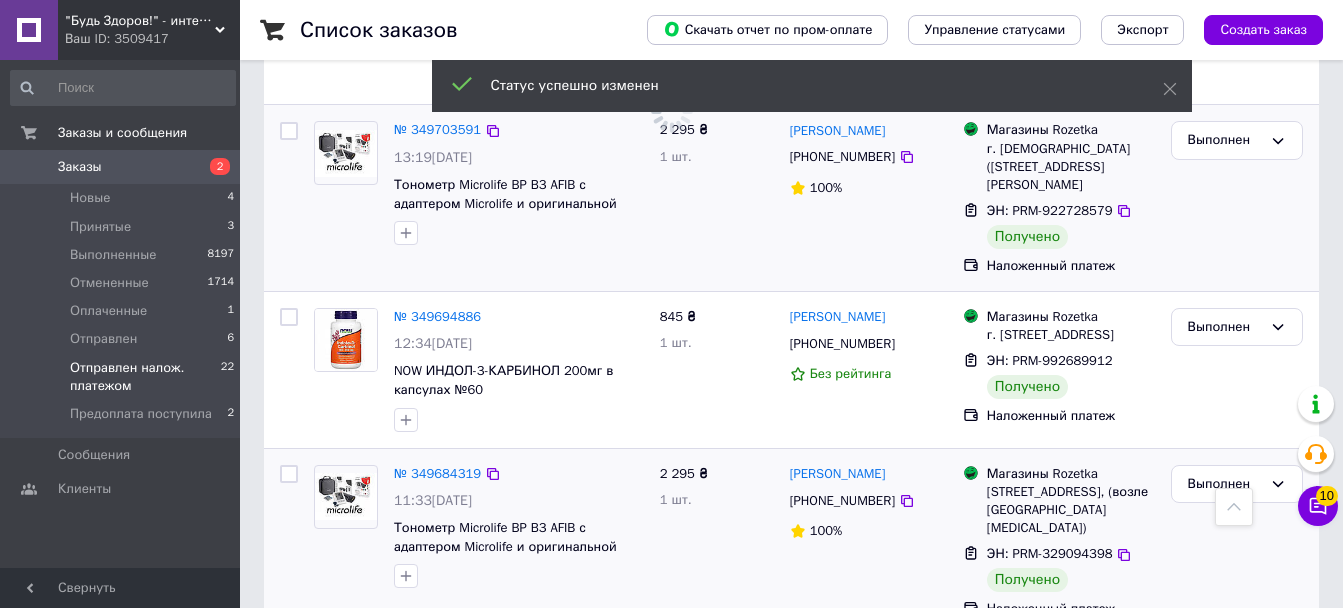 scroll, scrollTop: 3002, scrollLeft: 0, axis: vertical 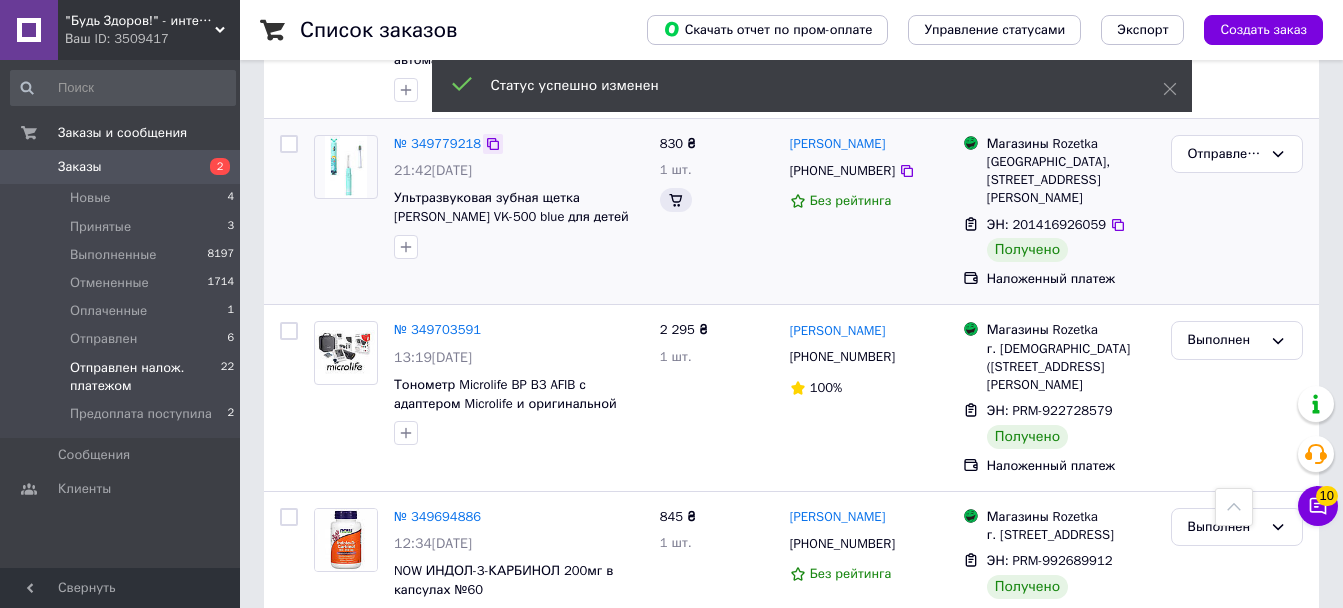 click 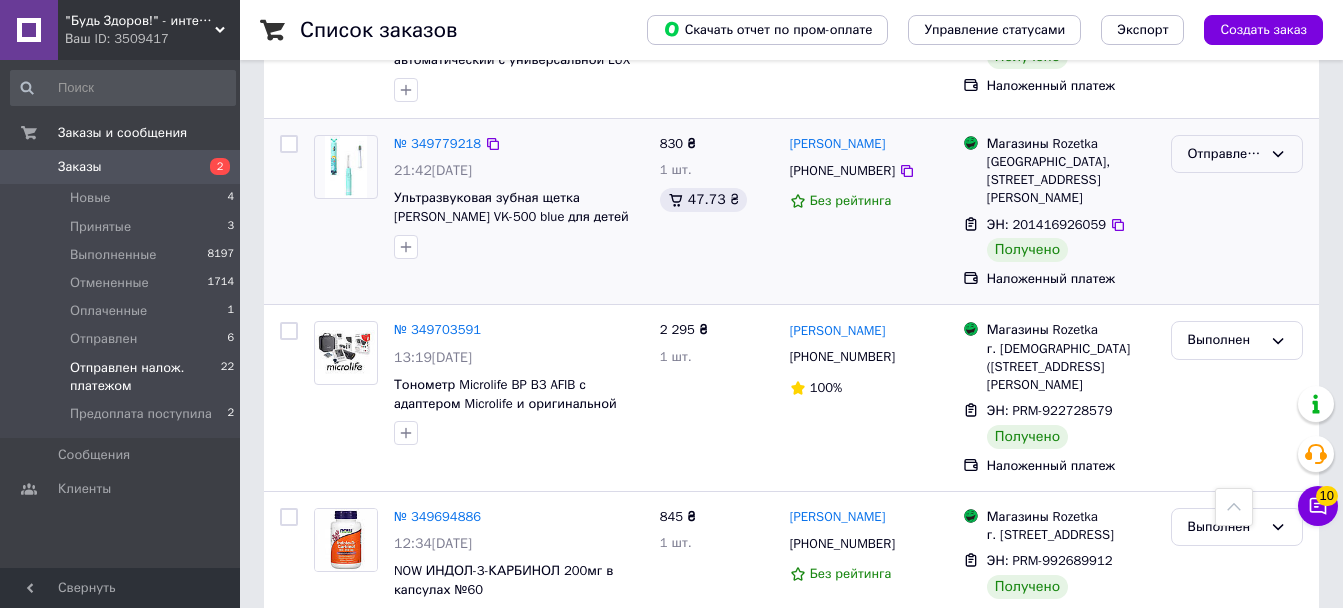click on "Отправлен налож. платежом" at bounding box center [1225, 154] 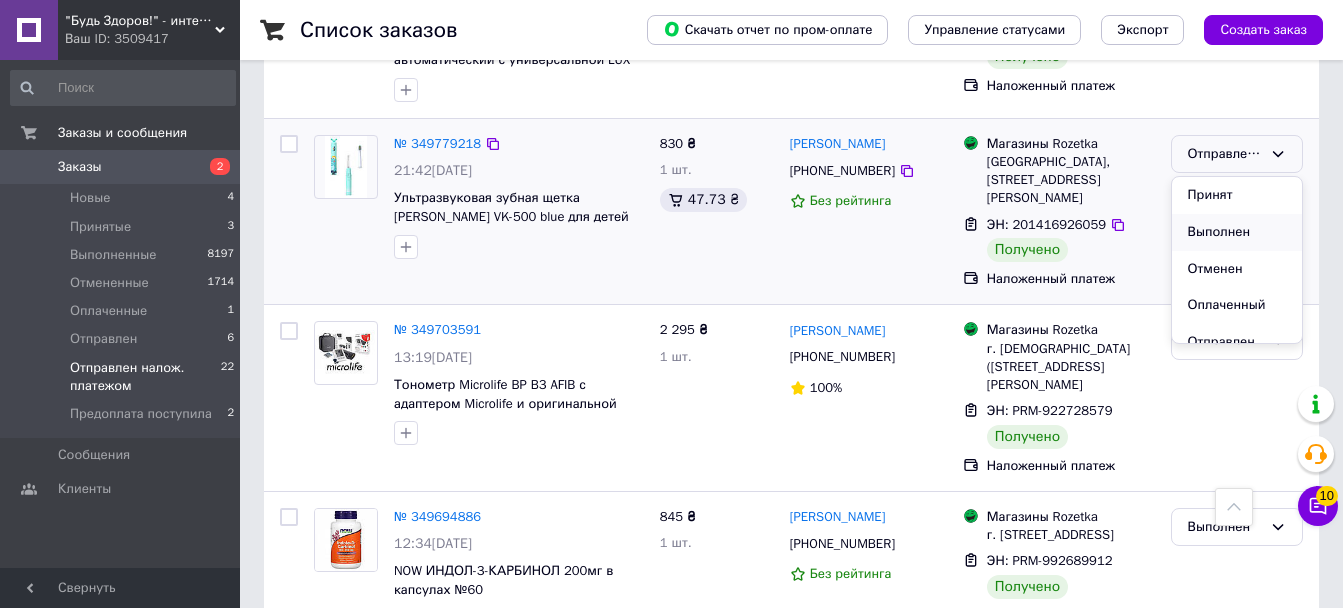 click on "Выполнен" at bounding box center (1237, 232) 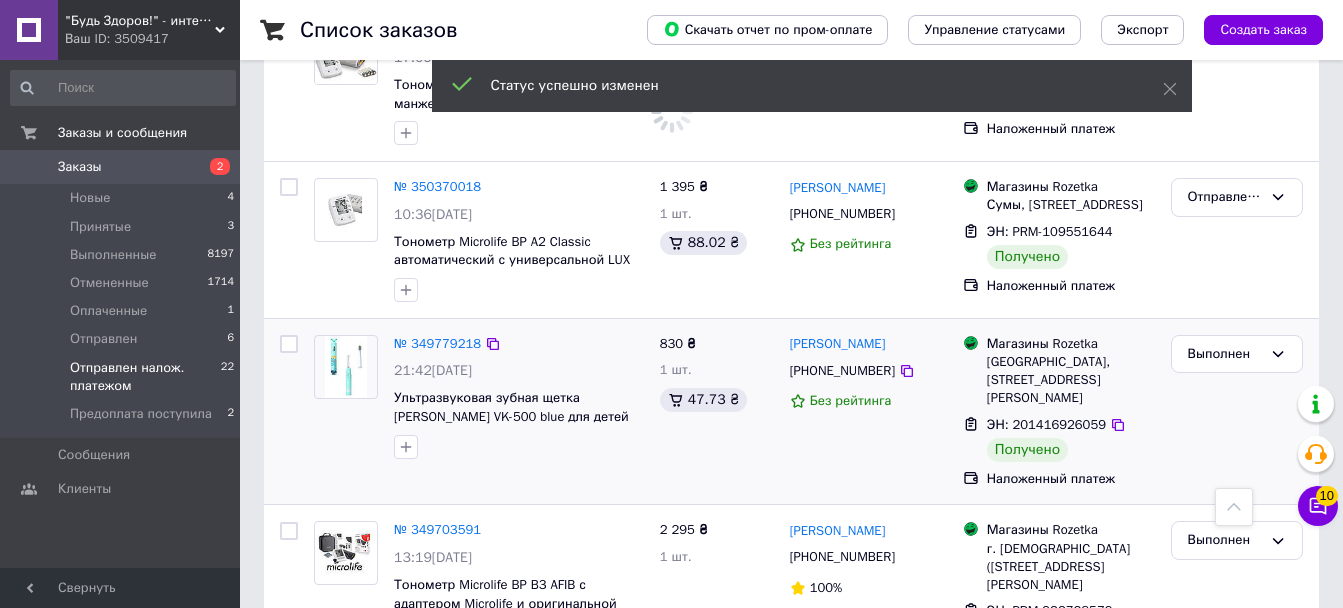 scroll, scrollTop: 2702, scrollLeft: 0, axis: vertical 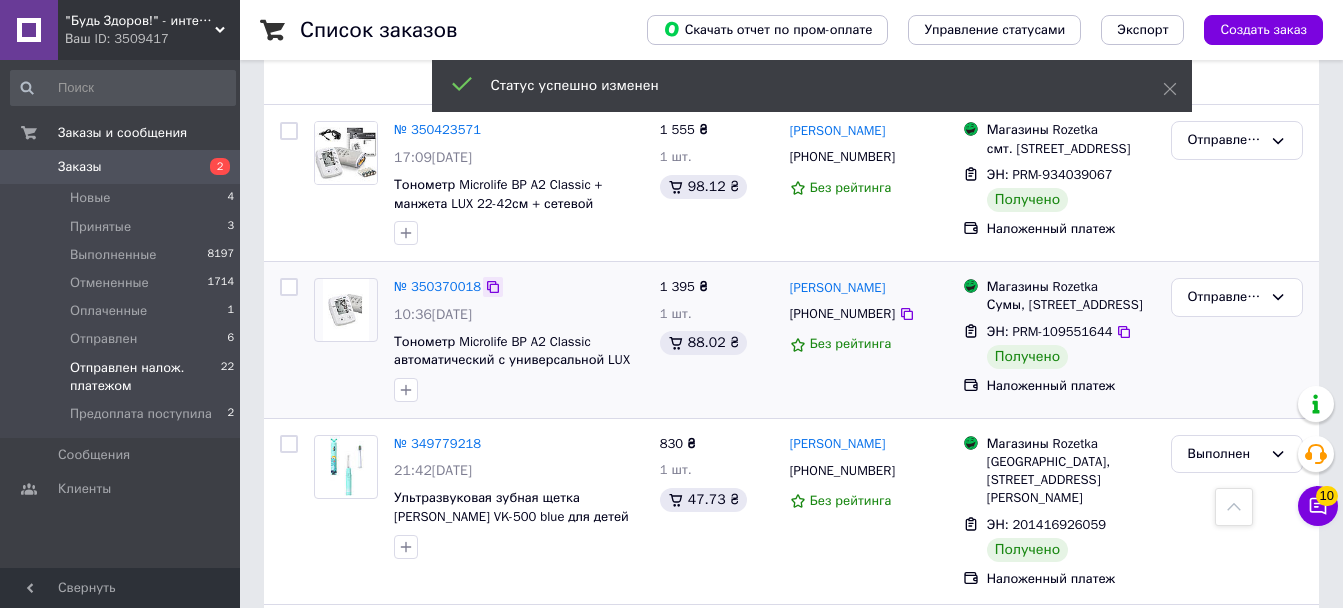 click 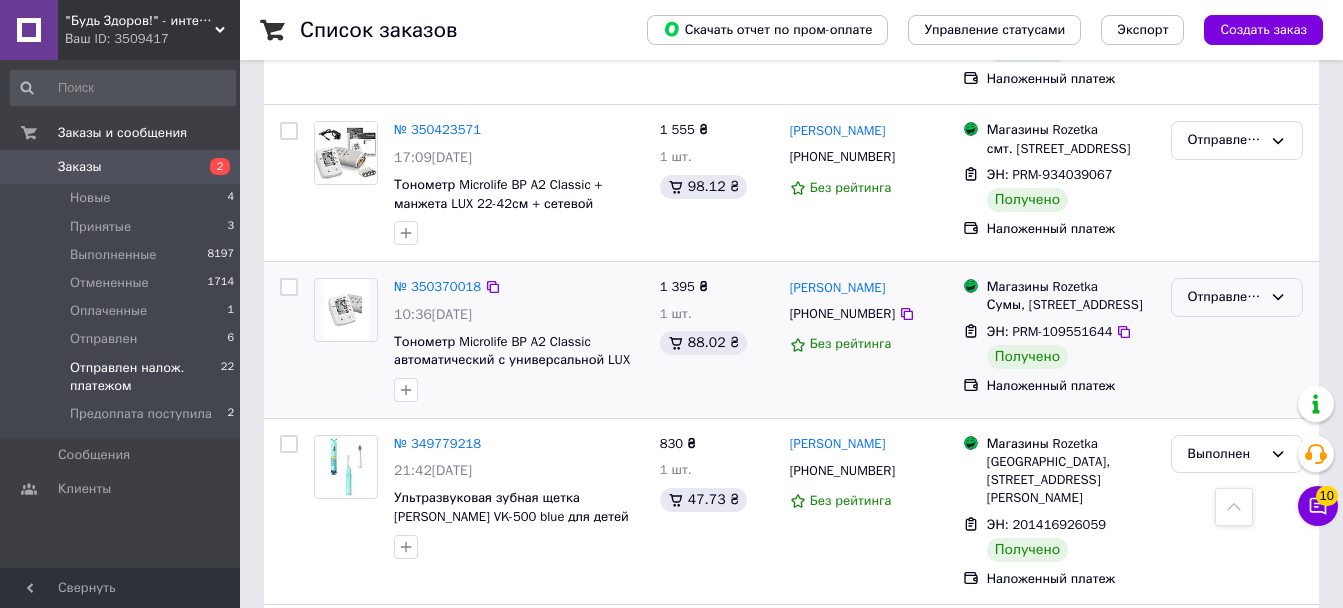 click on "Отправлен налож. платежом" at bounding box center (1225, 297) 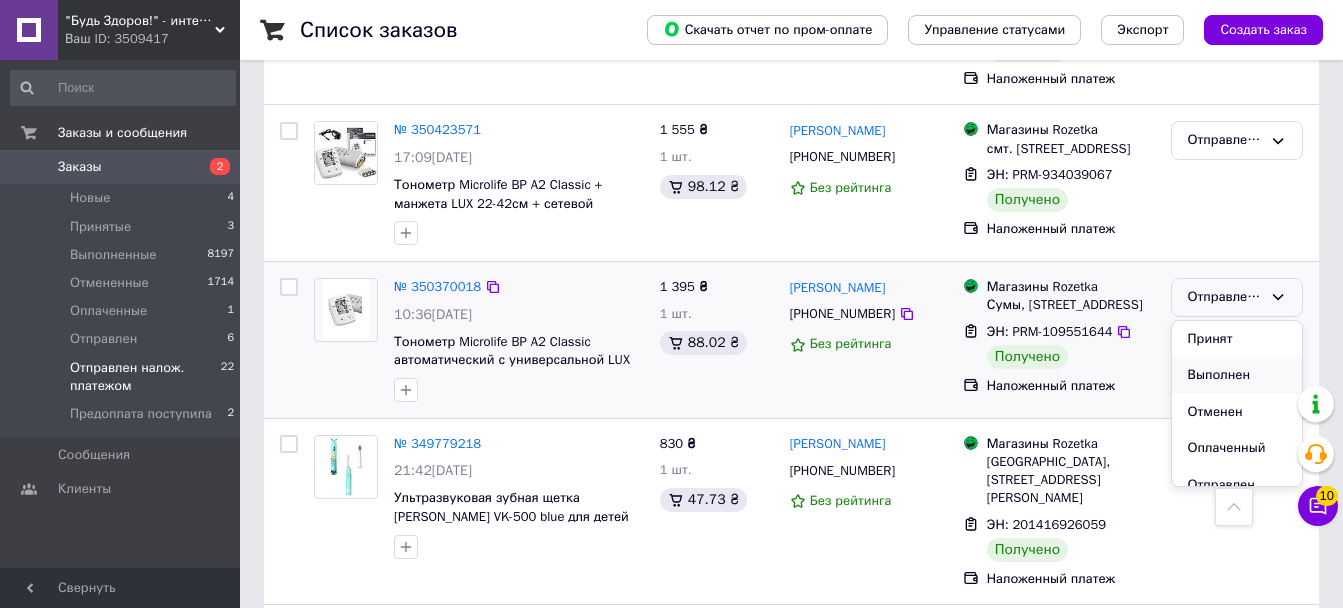 click on "Выполнен" at bounding box center (1237, 375) 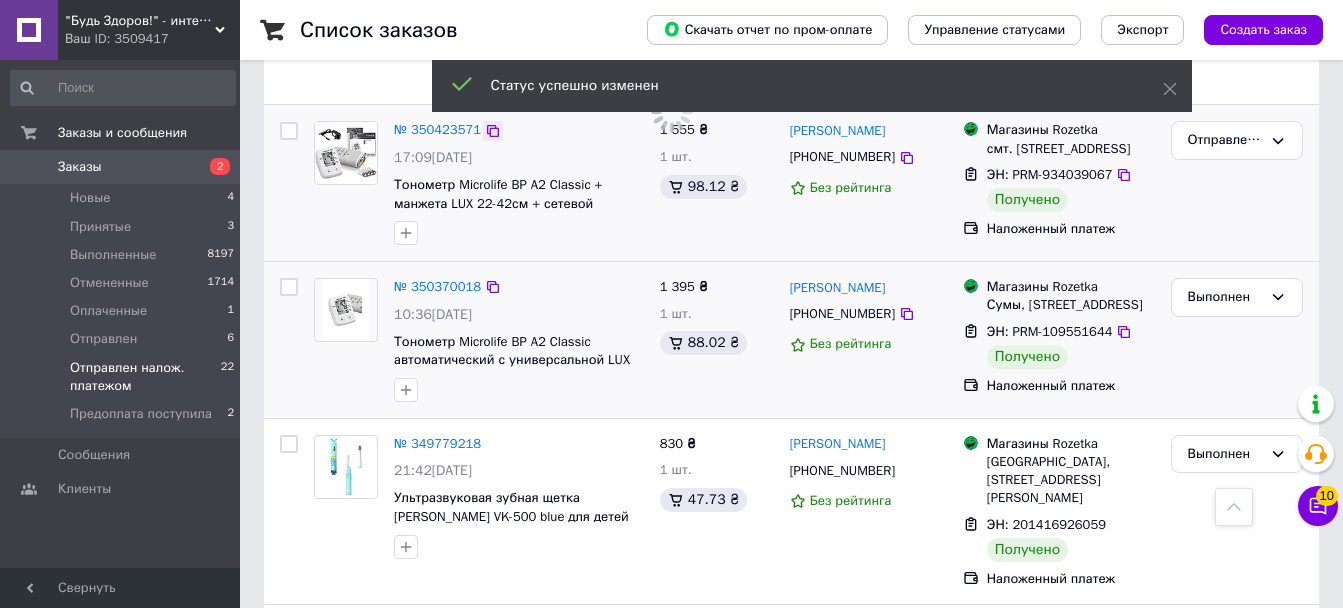 click 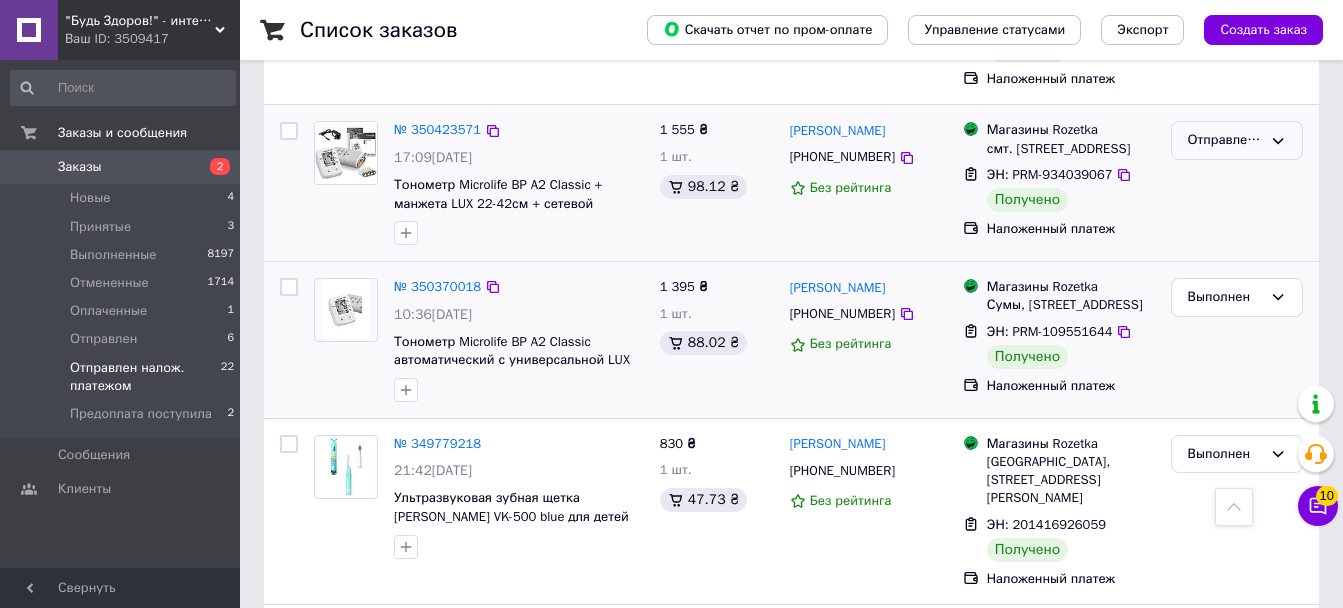 click on "Отправлен налож. платежом" at bounding box center [1225, 140] 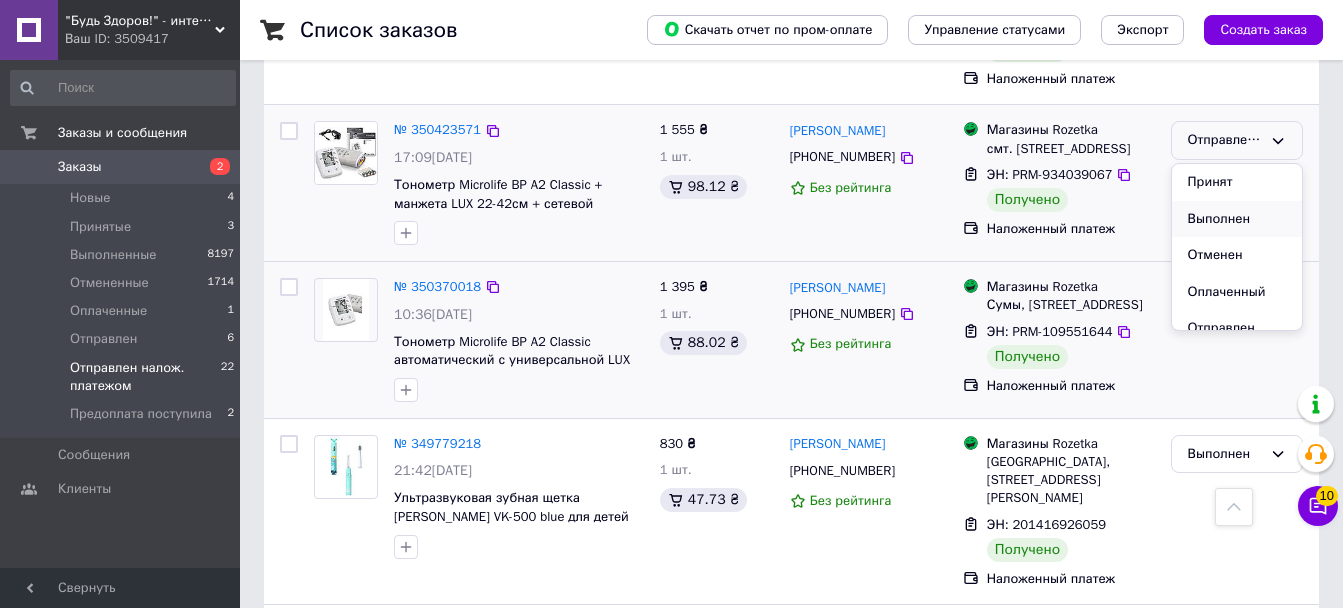 click on "Выполнен" at bounding box center [1237, 219] 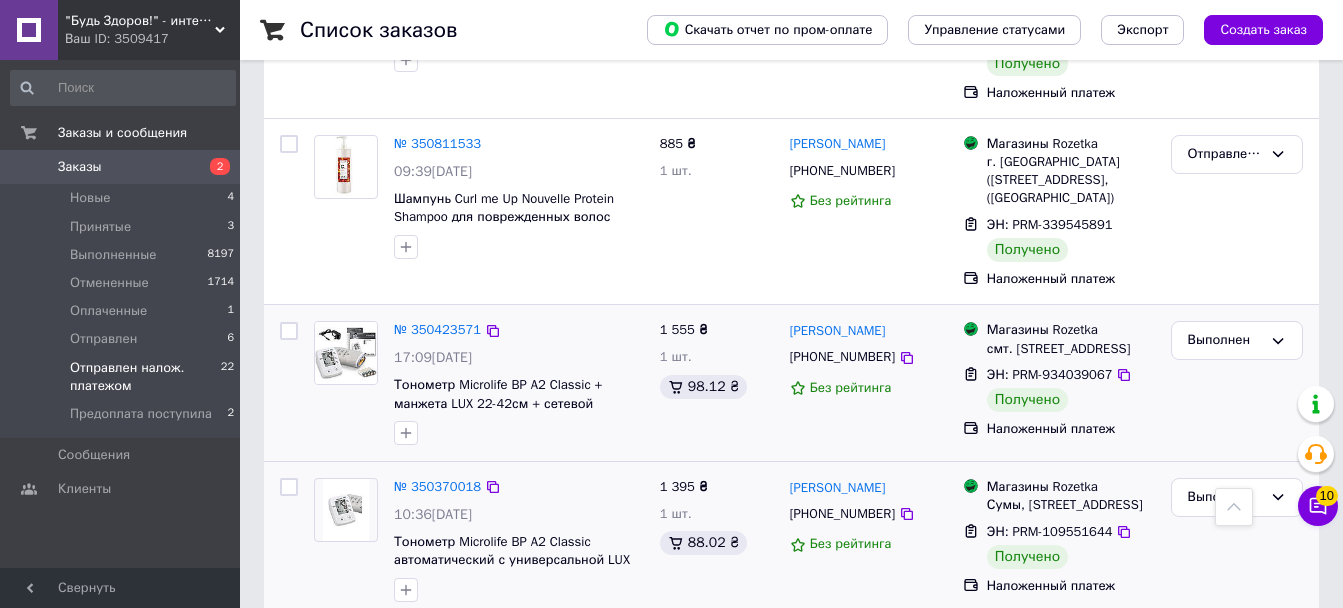 scroll, scrollTop: 2402, scrollLeft: 0, axis: vertical 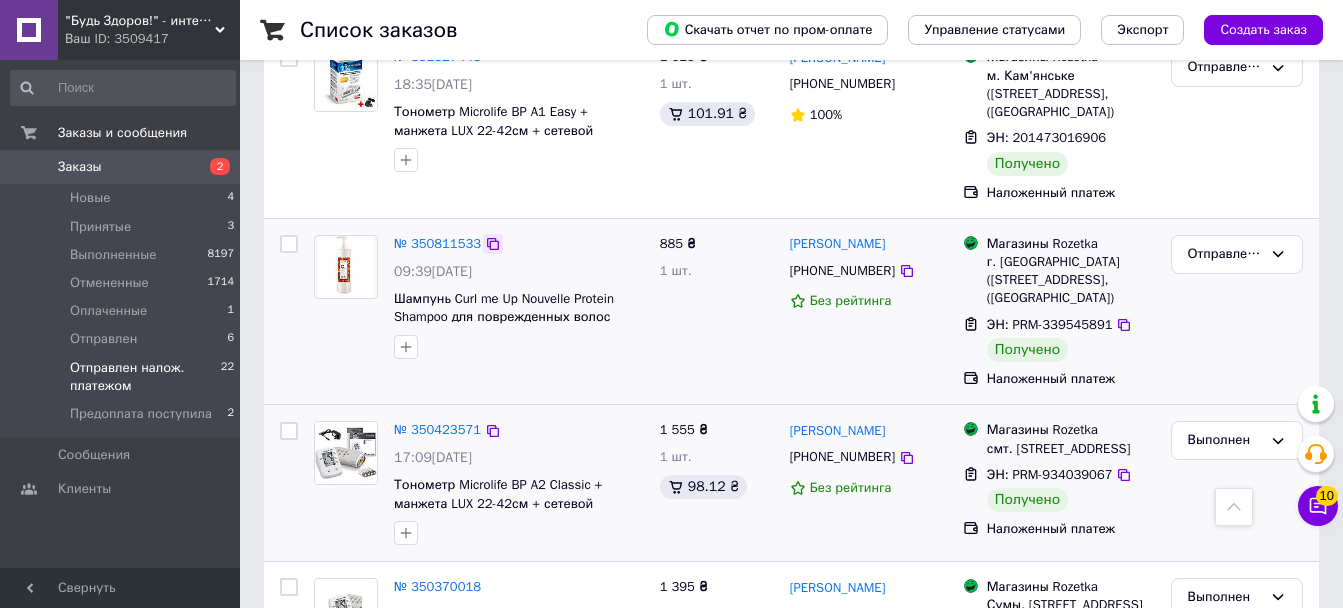 click 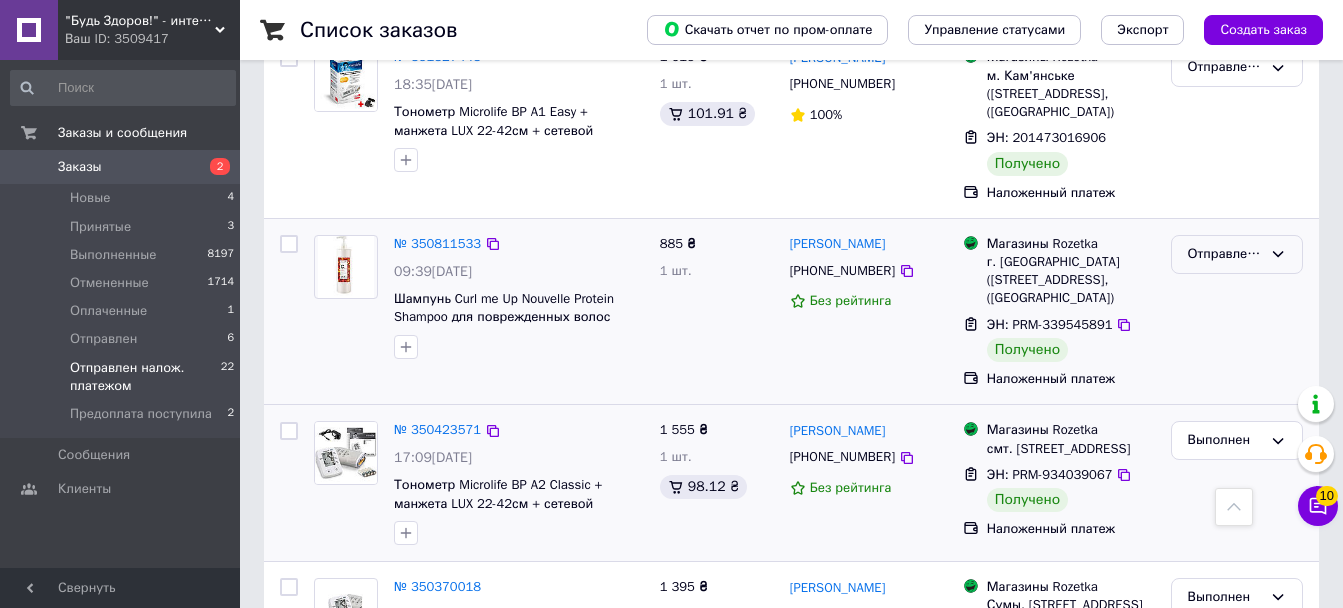 click on "Отправлен налож. платежом" at bounding box center (1225, 254) 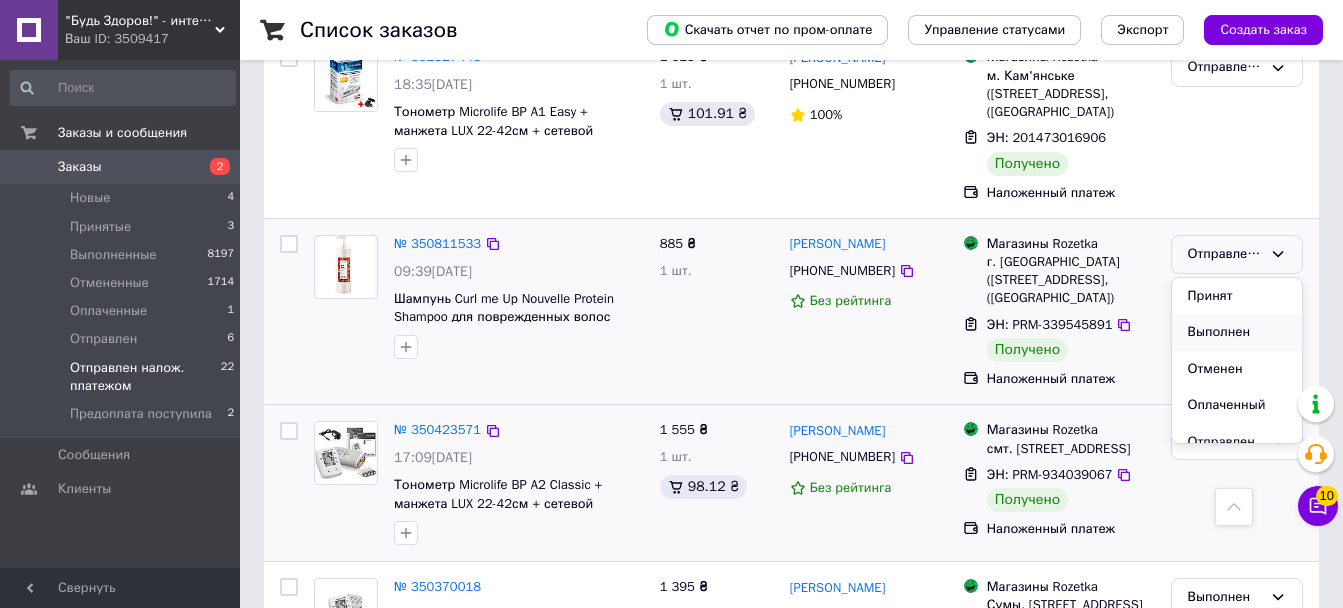 click on "Выполнен" at bounding box center (1237, 332) 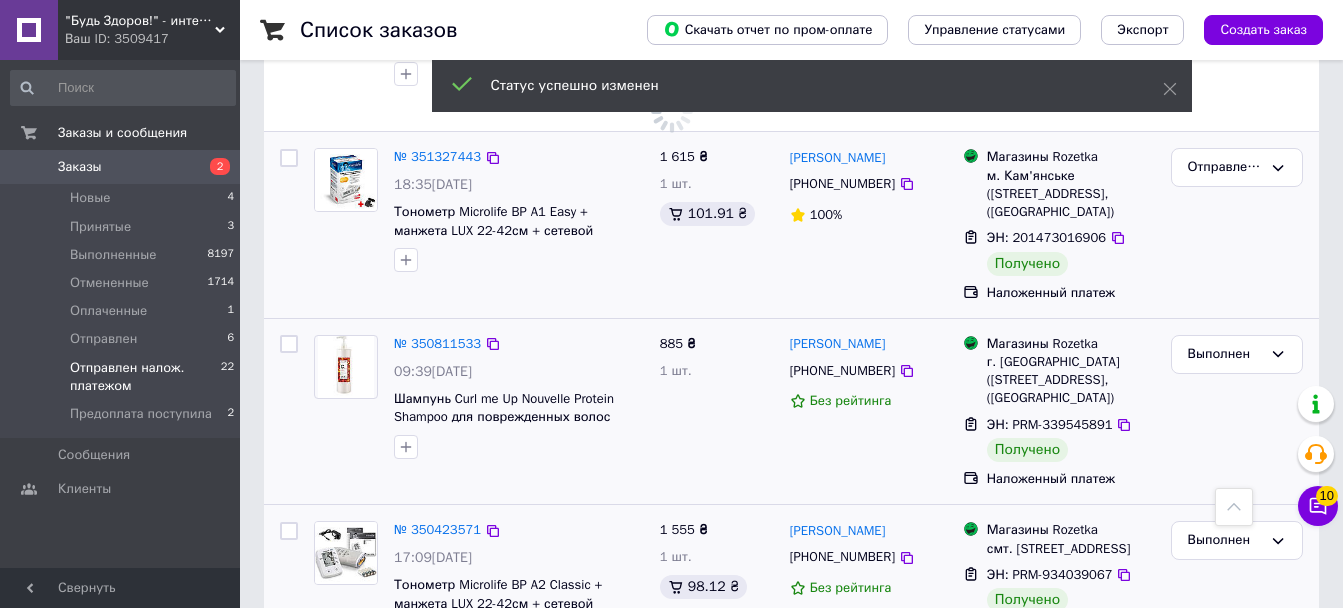 scroll, scrollTop: 2202, scrollLeft: 0, axis: vertical 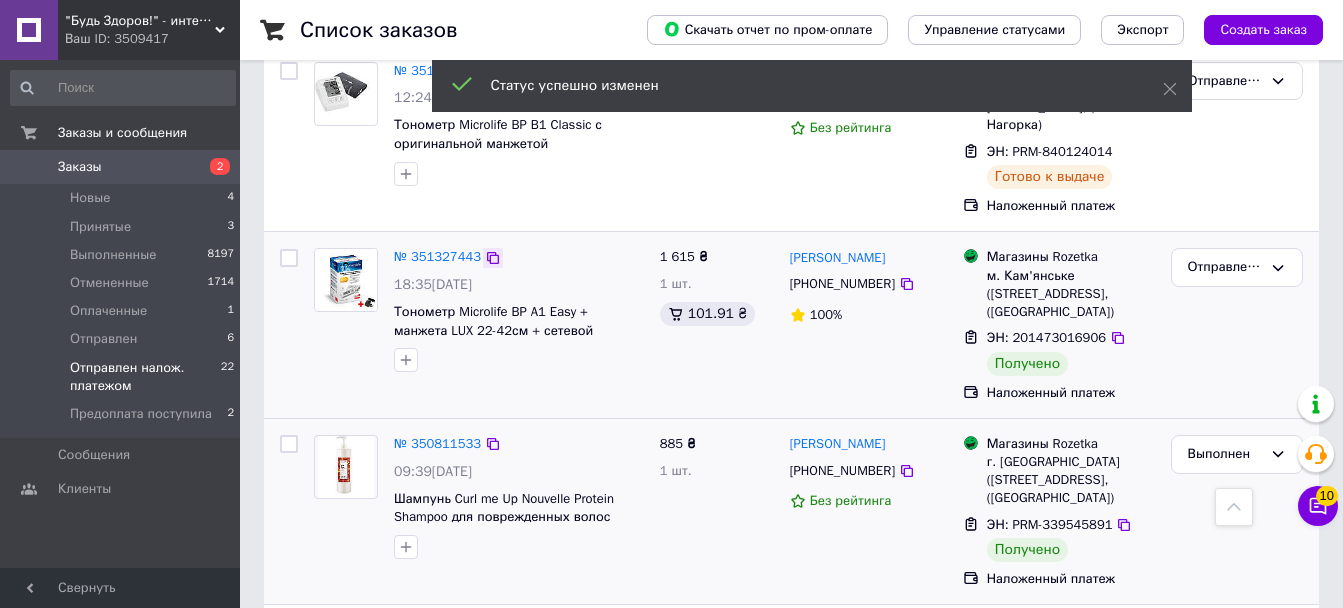 click 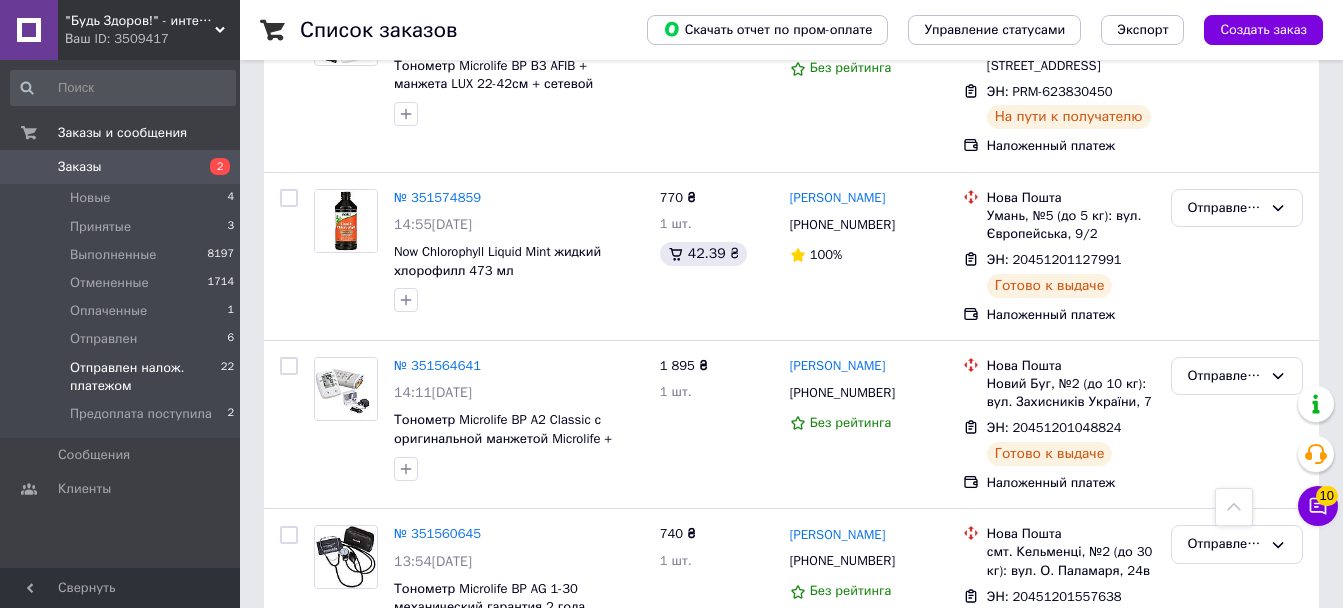 scroll, scrollTop: 1602, scrollLeft: 0, axis: vertical 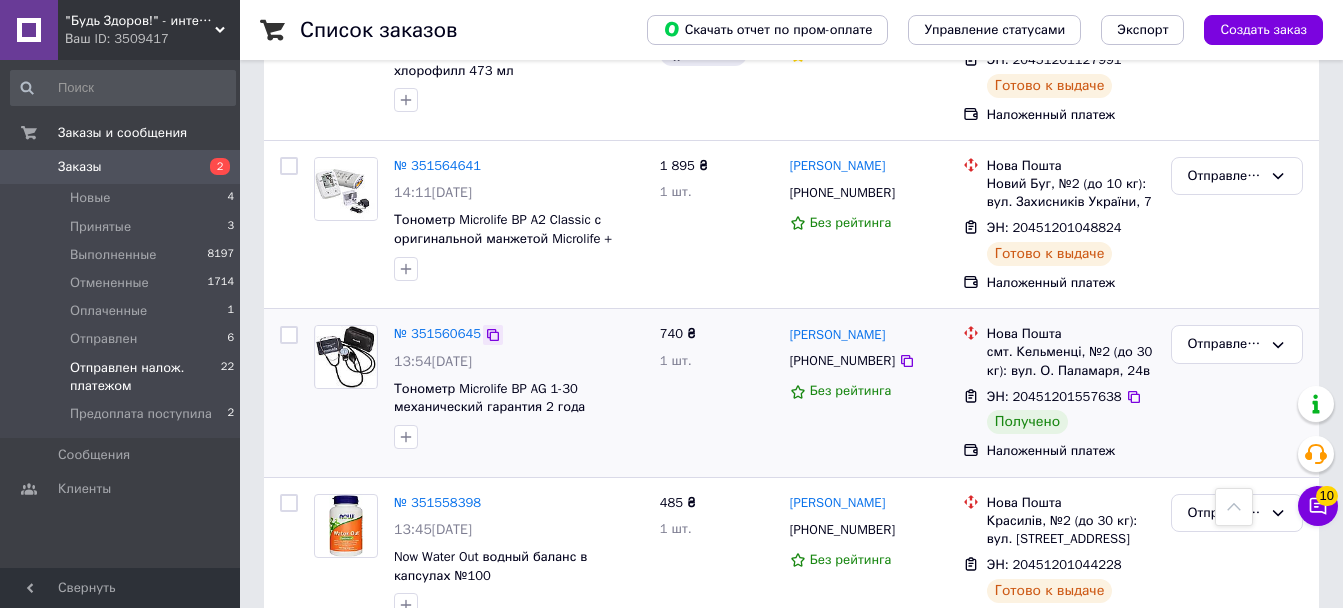 click 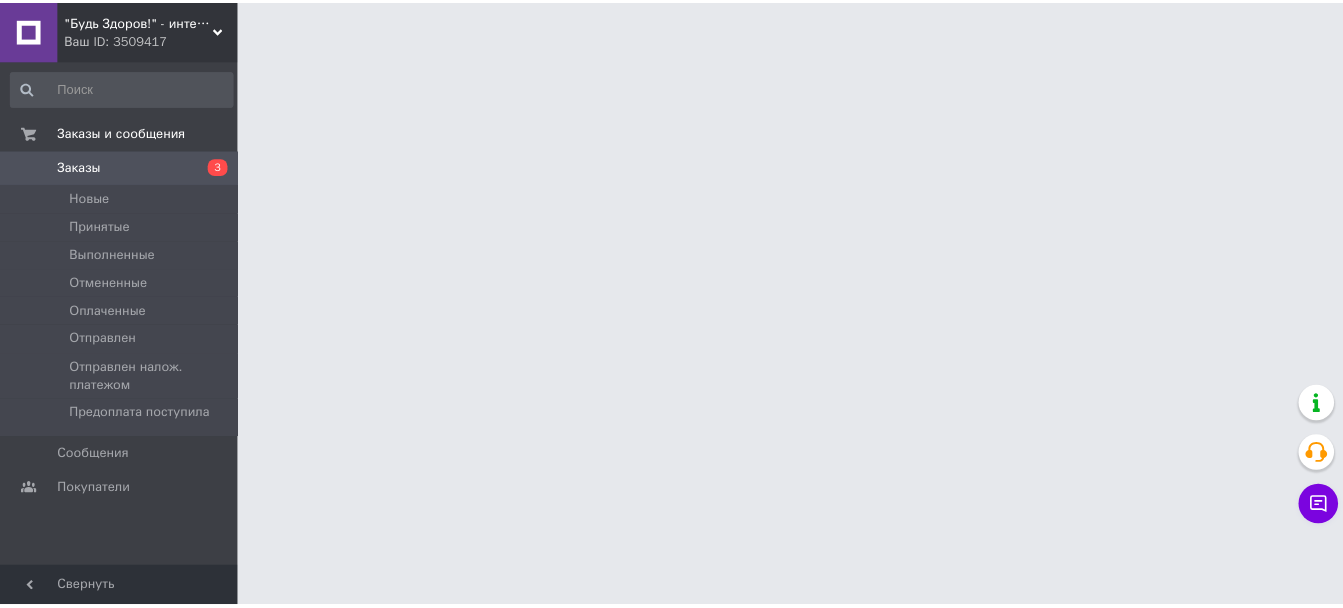scroll, scrollTop: 0, scrollLeft: 0, axis: both 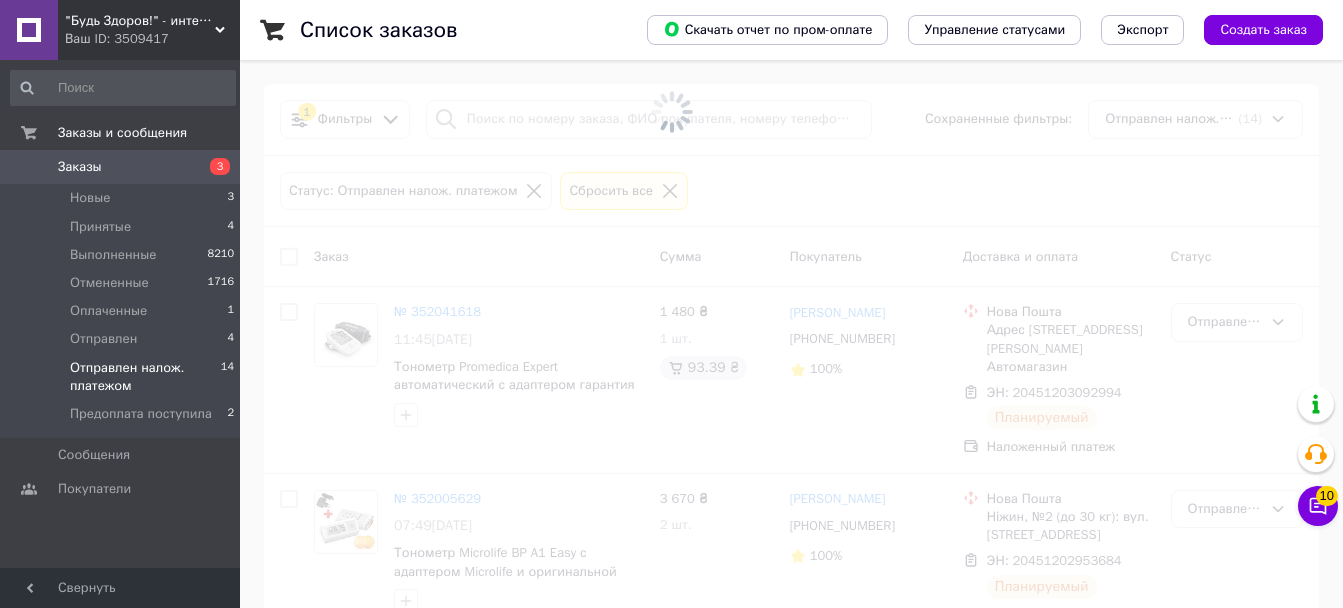 click on "Заказы" at bounding box center [80, 167] 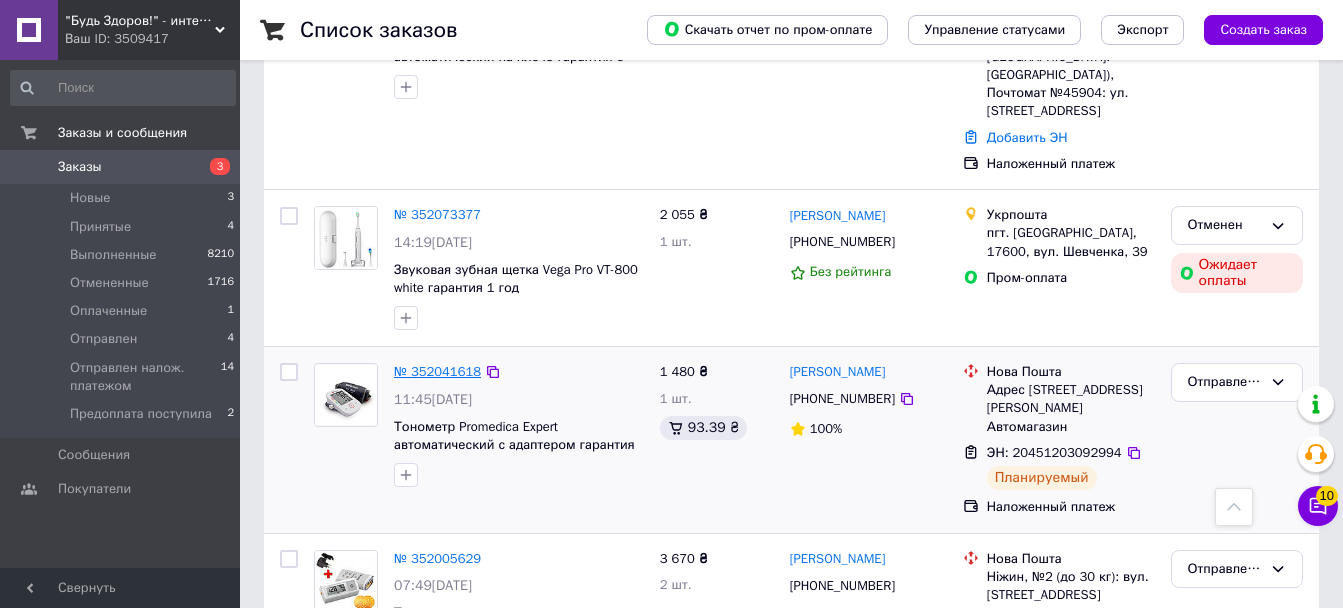 scroll, scrollTop: 1200, scrollLeft: 0, axis: vertical 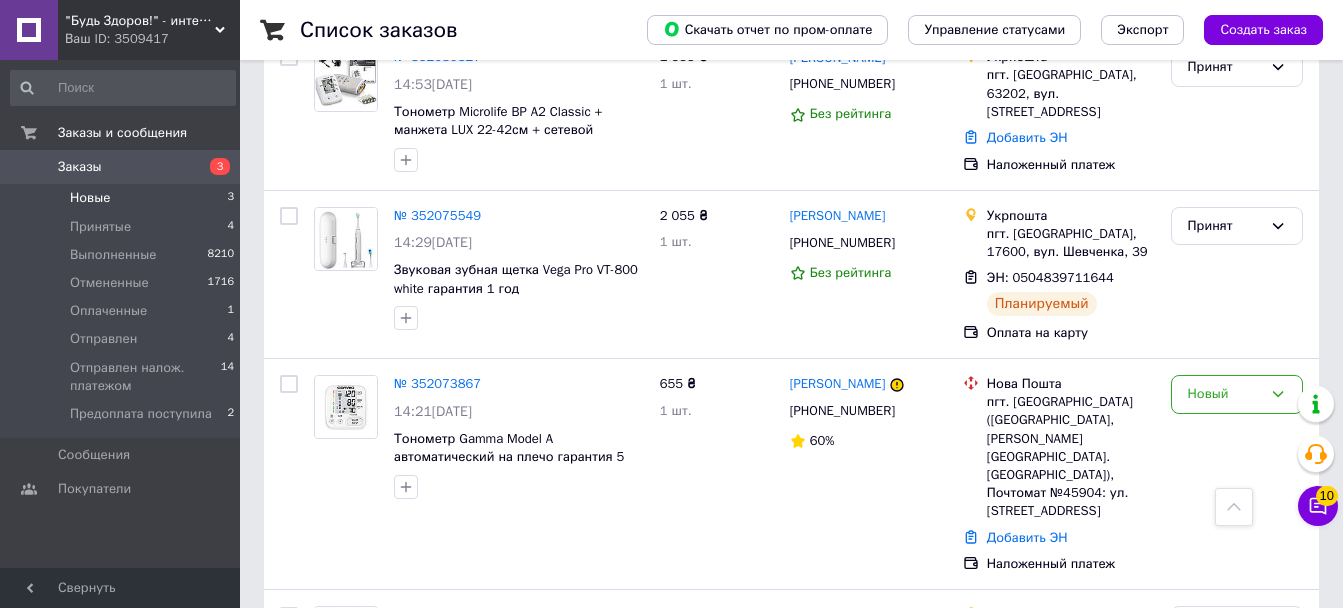 click on "Новые 3" at bounding box center (123, 198) 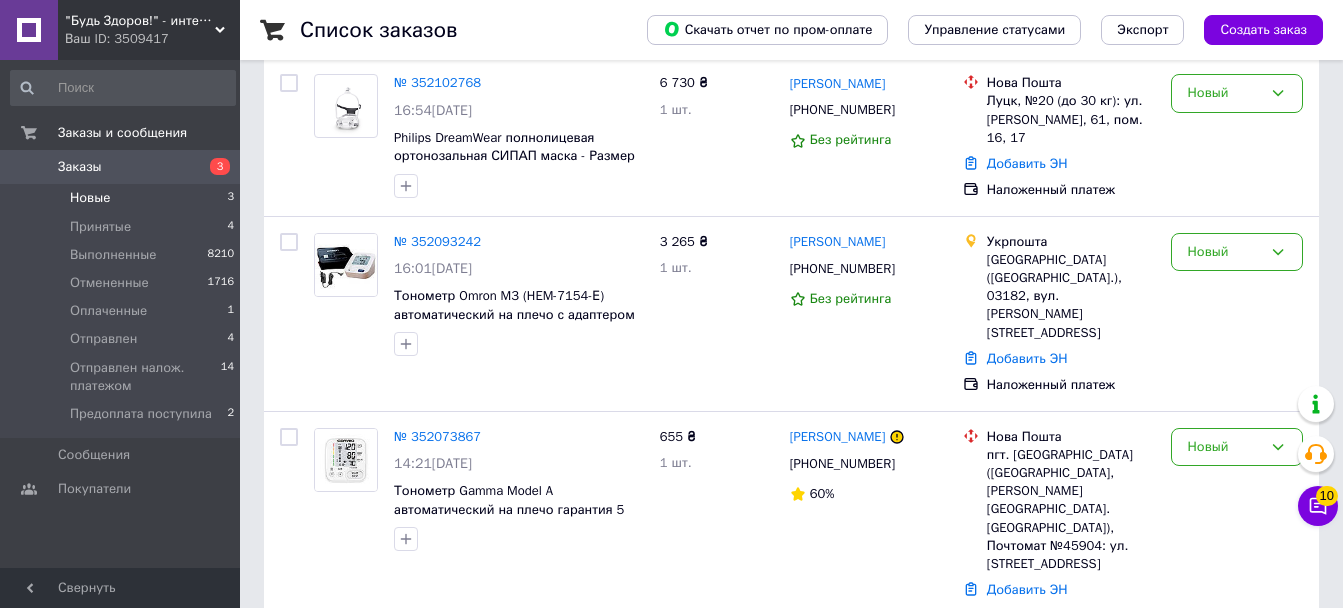 scroll, scrollTop: 29, scrollLeft: 0, axis: vertical 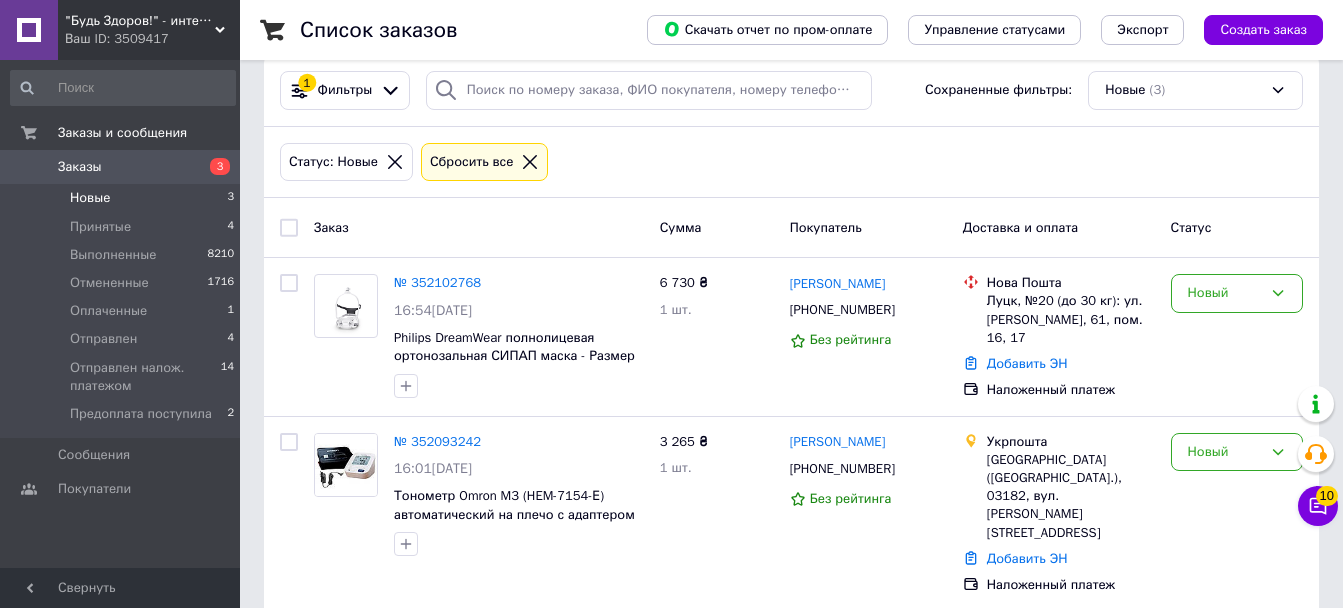 click on "Заказы" at bounding box center (121, 167) 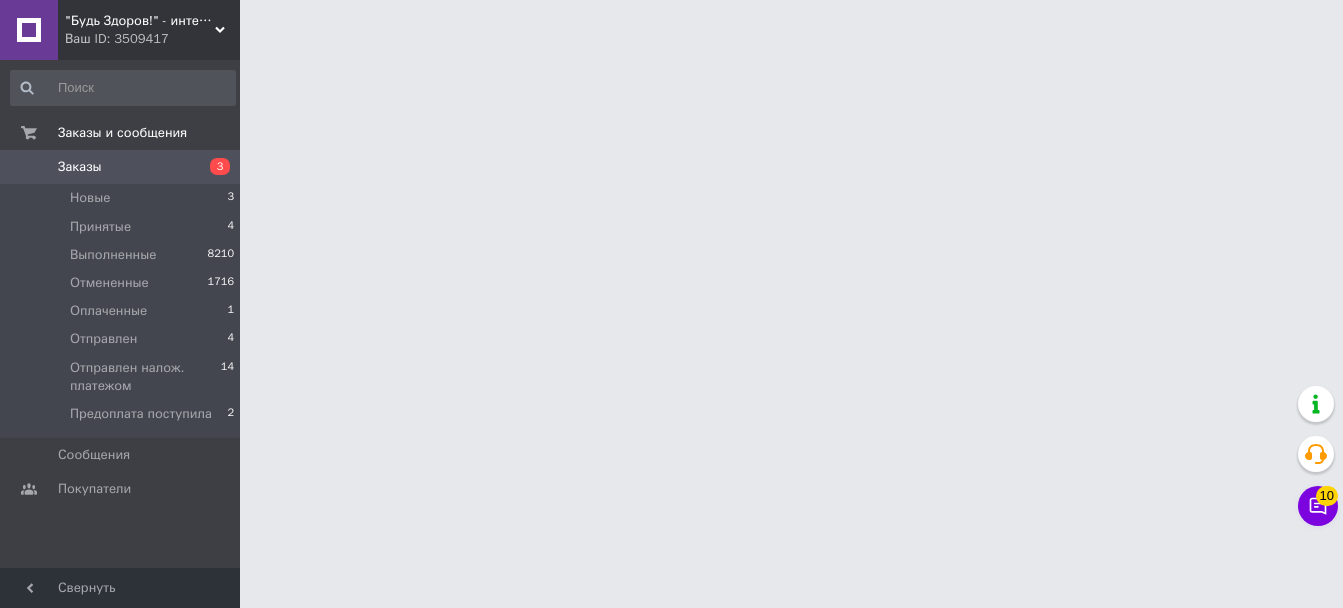scroll, scrollTop: 0, scrollLeft: 0, axis: both 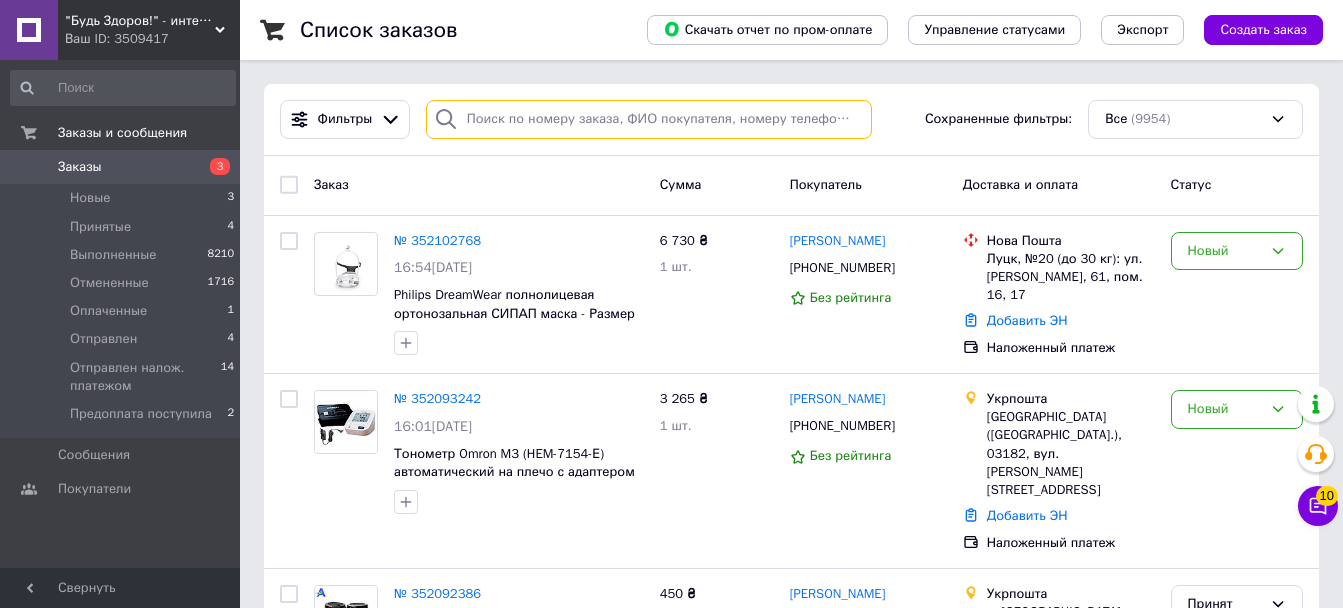 click at bounding box center (649, 119) 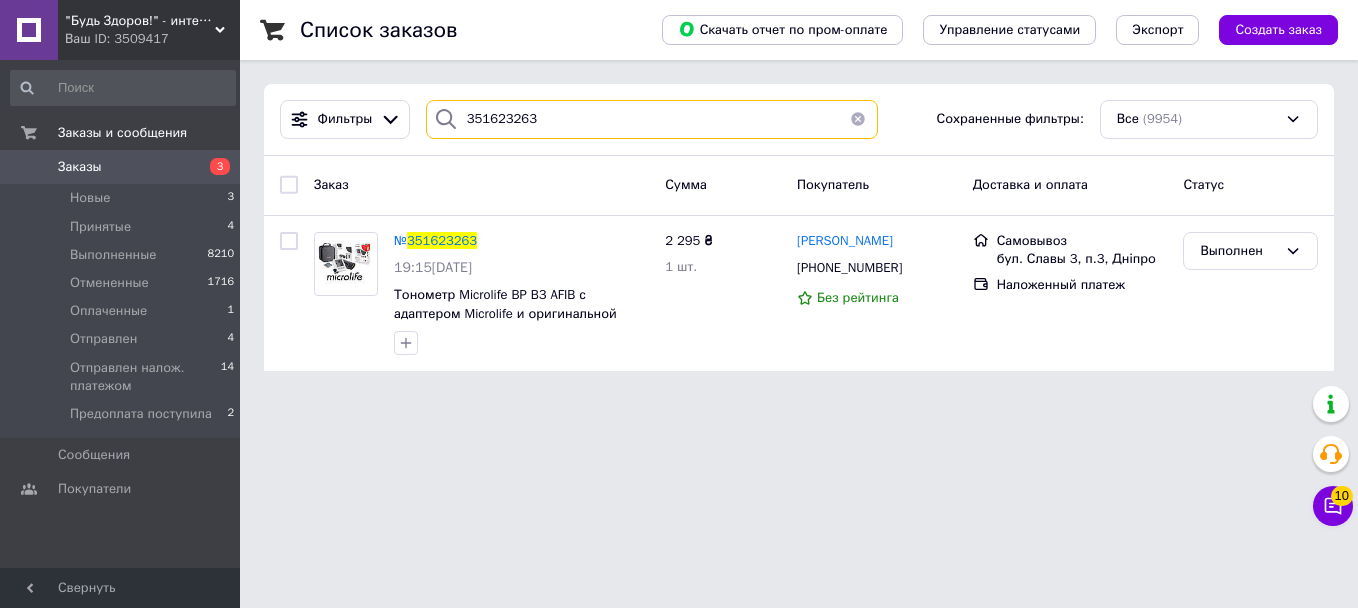 type on "351623263" 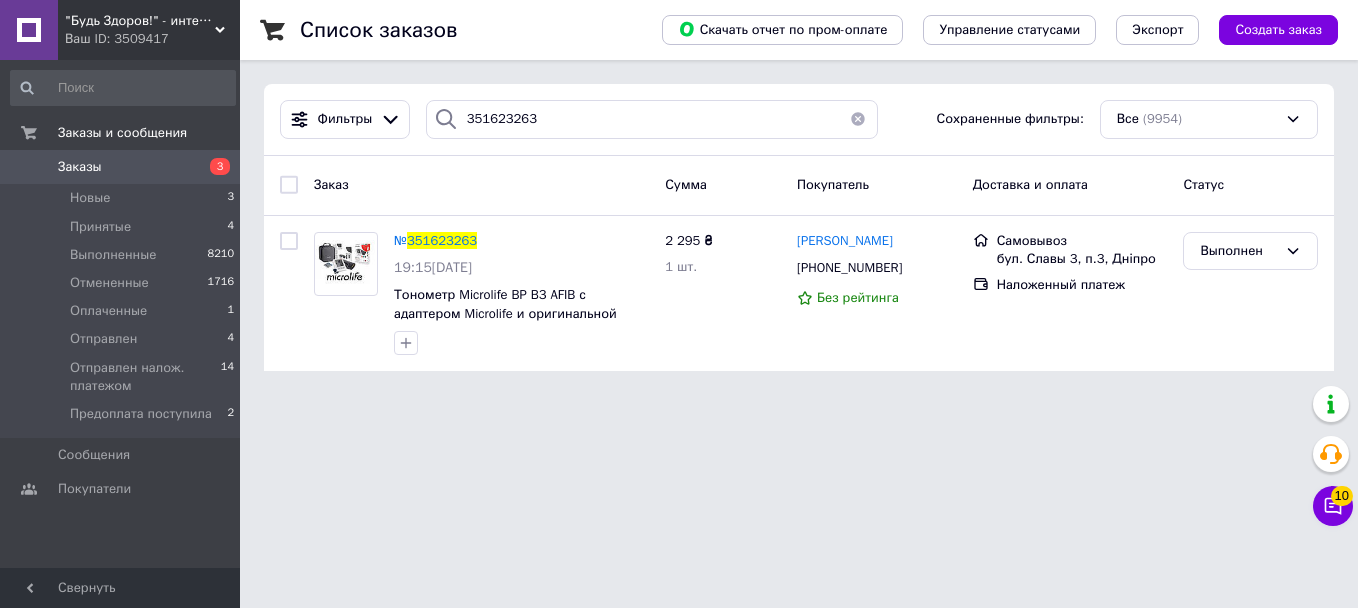 click on "Заказы" at bounding box center (80, 167) 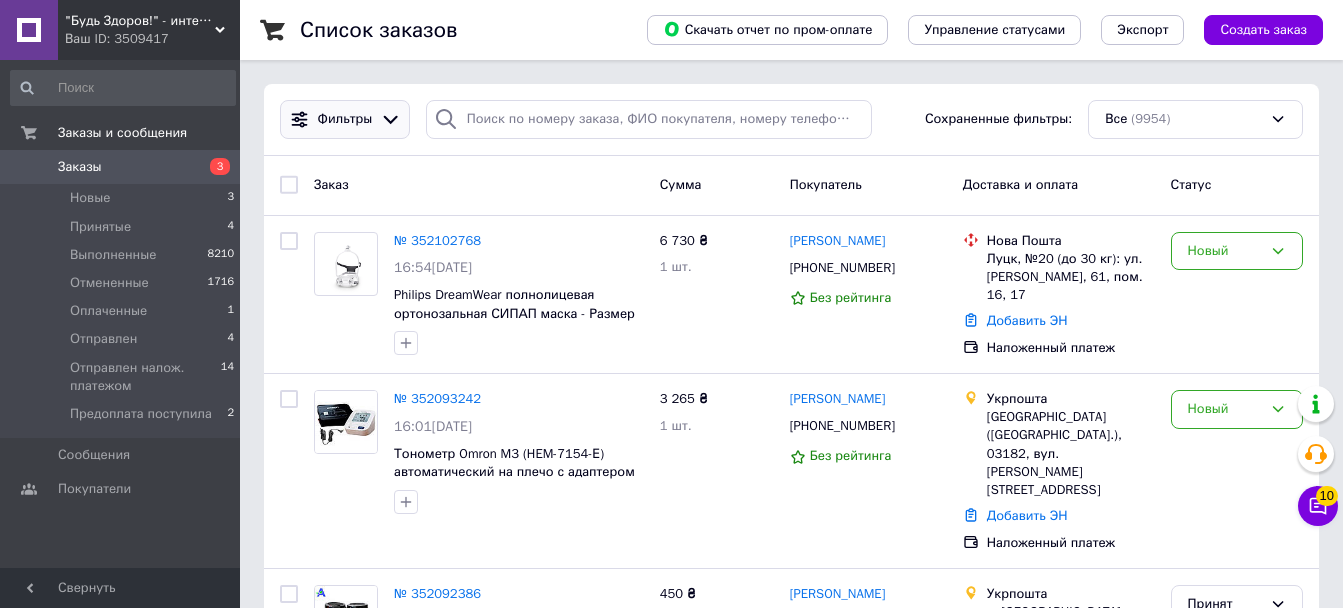 click 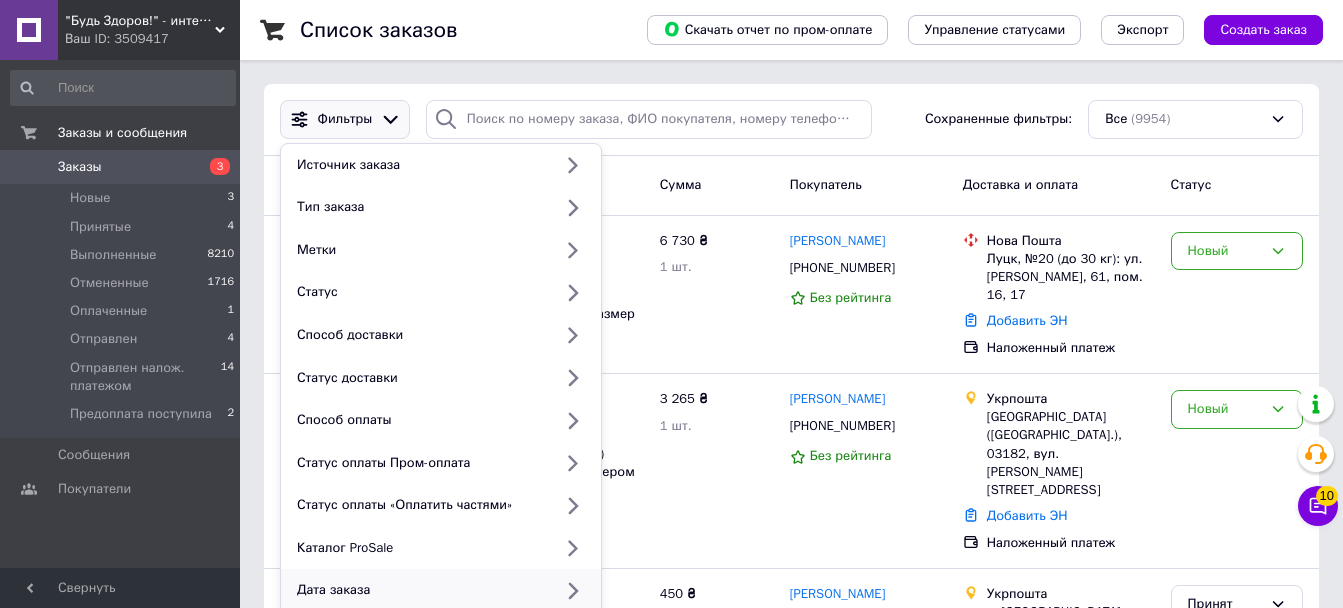 click on "Дата заказа" at bounding box center [420, 590] 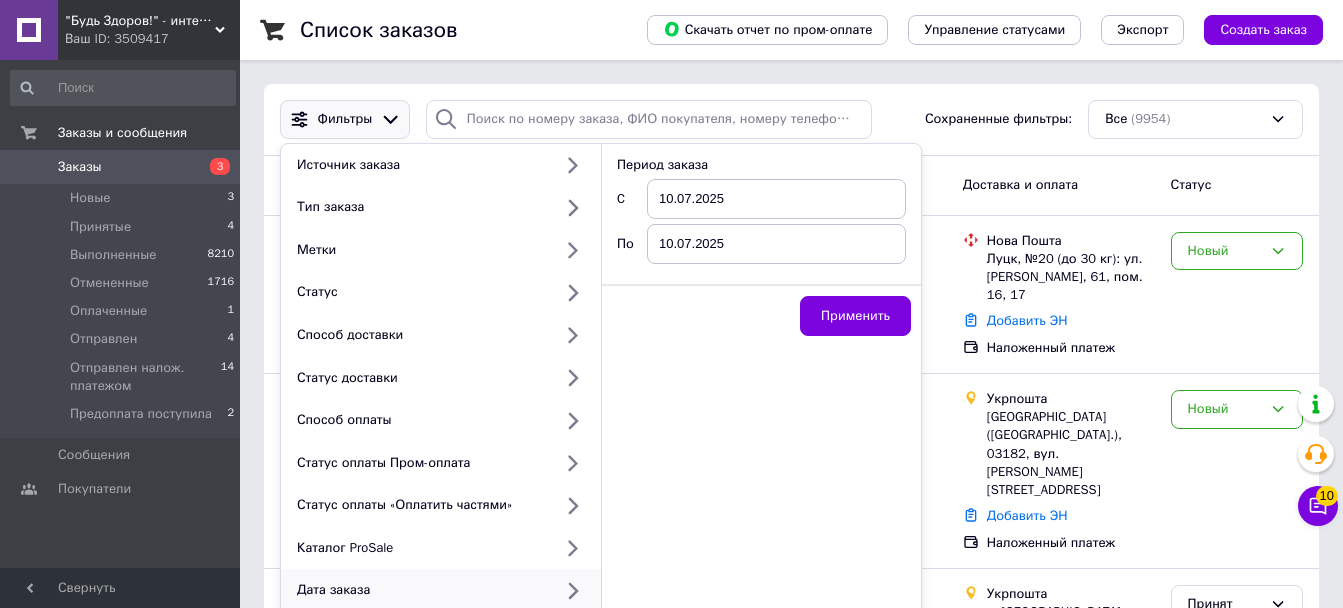 click on "10.07.2025" at bounding box center [776, 199] 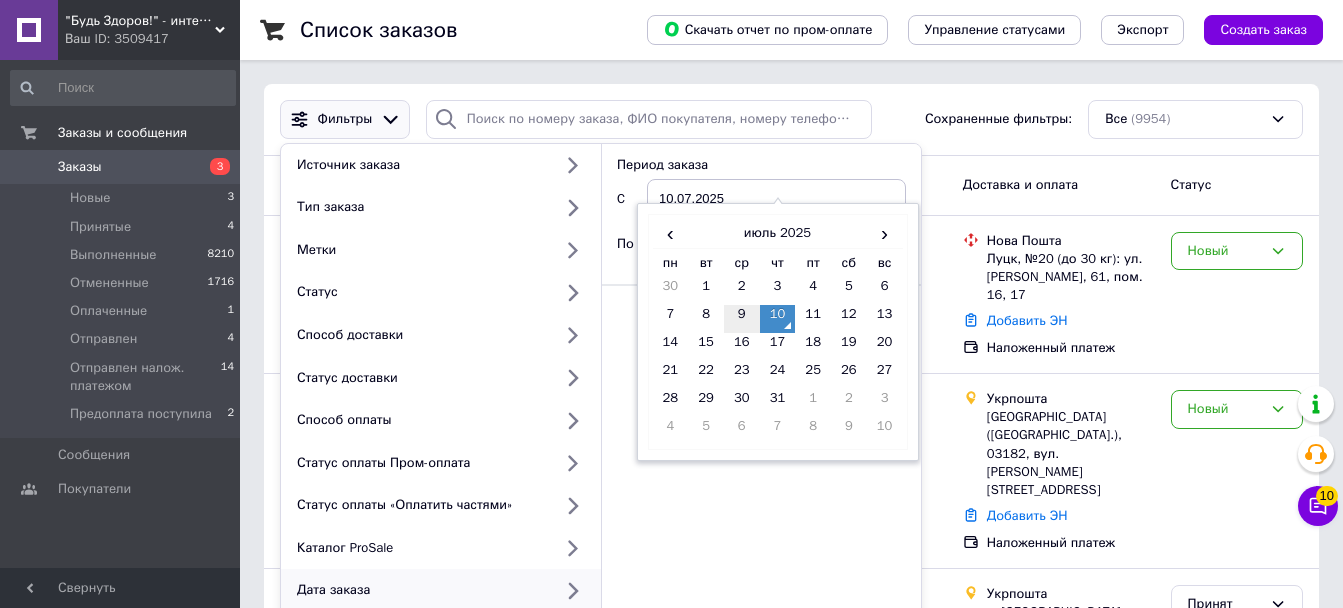 click on "9" at bounding box center (742, 319) 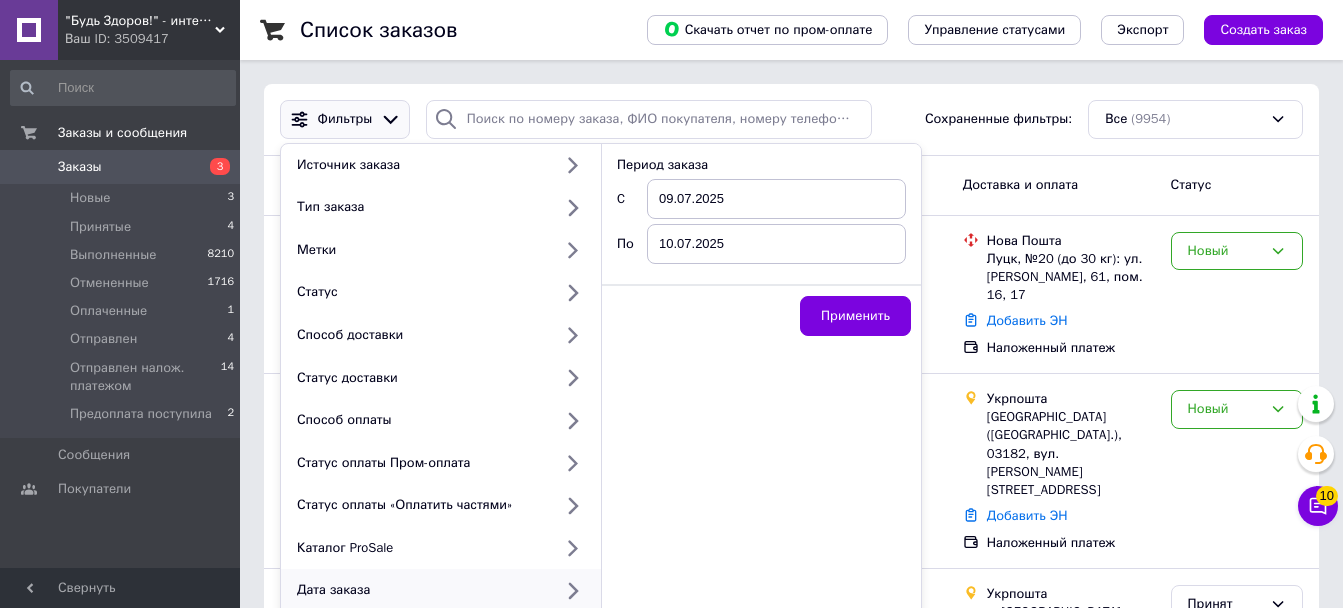 click on "10.07.2025" at bounding box center (776, 244) 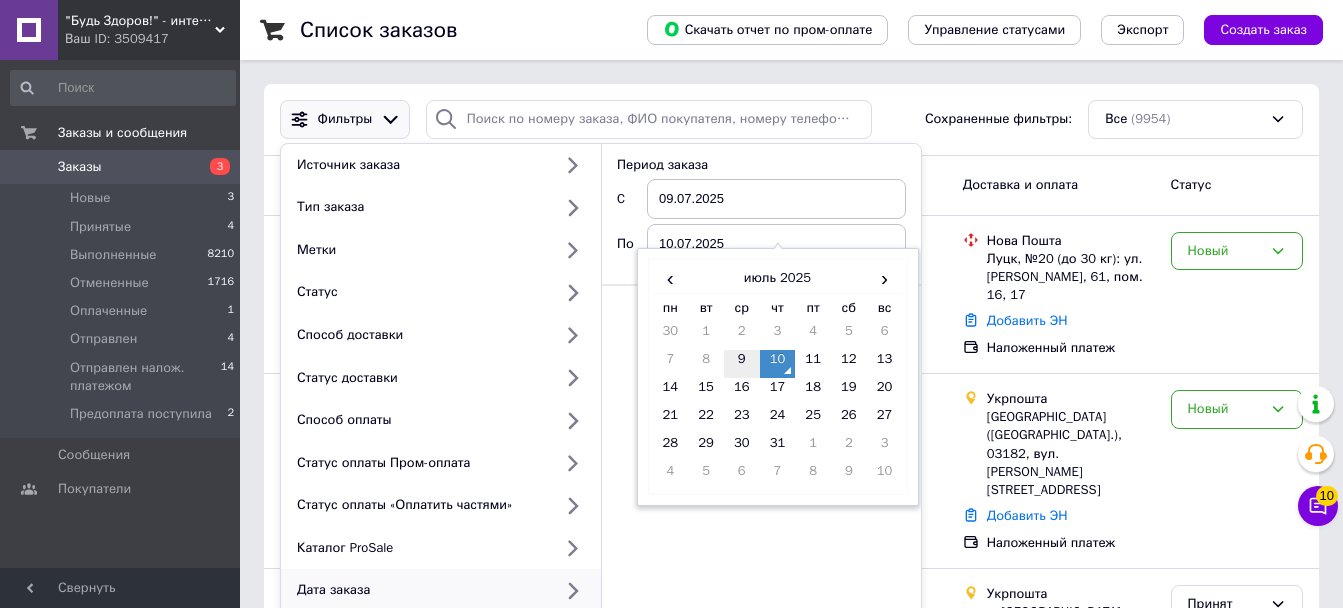 click on "9" at bounding box center [742, 364] 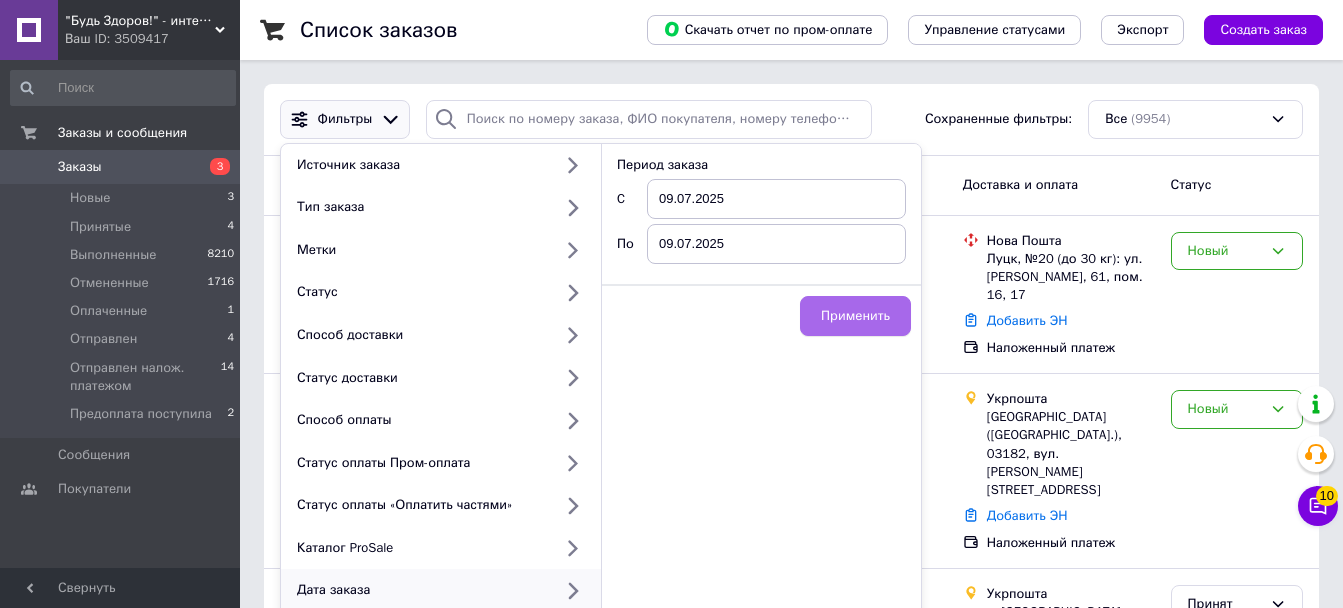 click on "Применить" at bounding box center (855, 316) 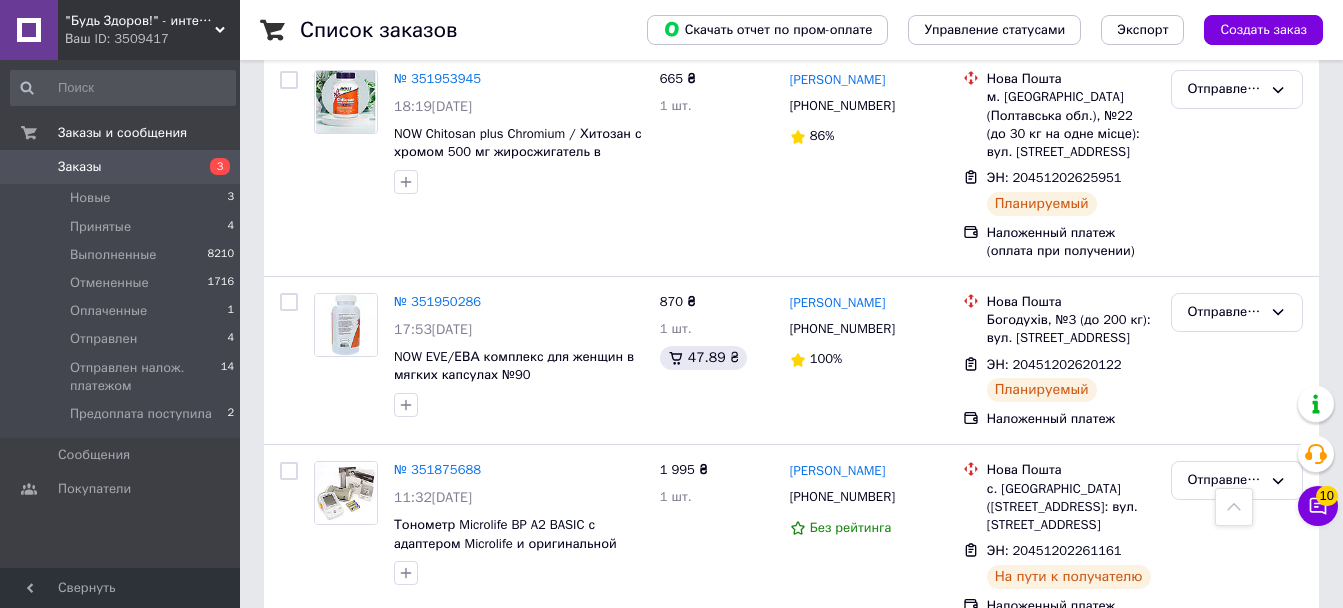 scroll, scrollTop: 962, scrollLeft: 0, axis: vertical 